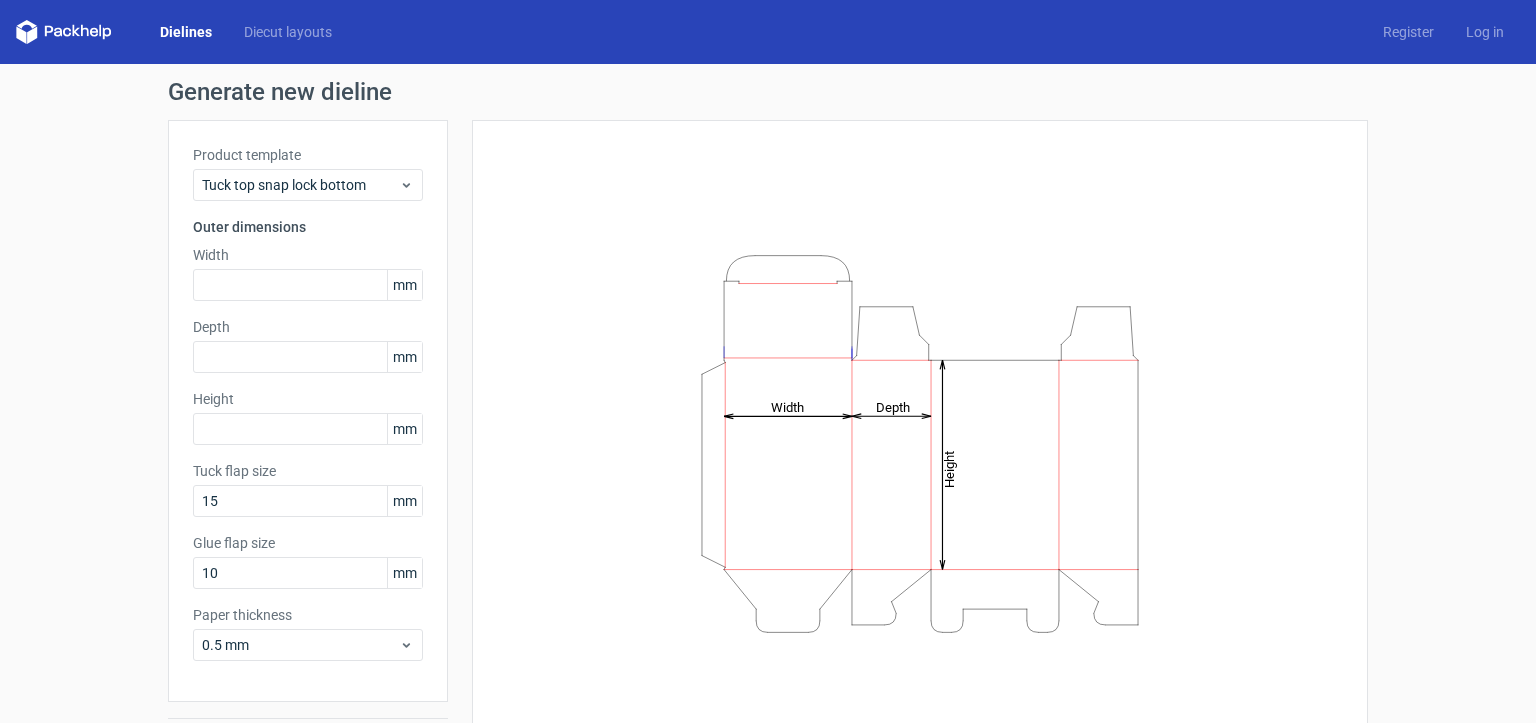 scroll, scrollTop: 0, scrollLeft: 0, axis: both 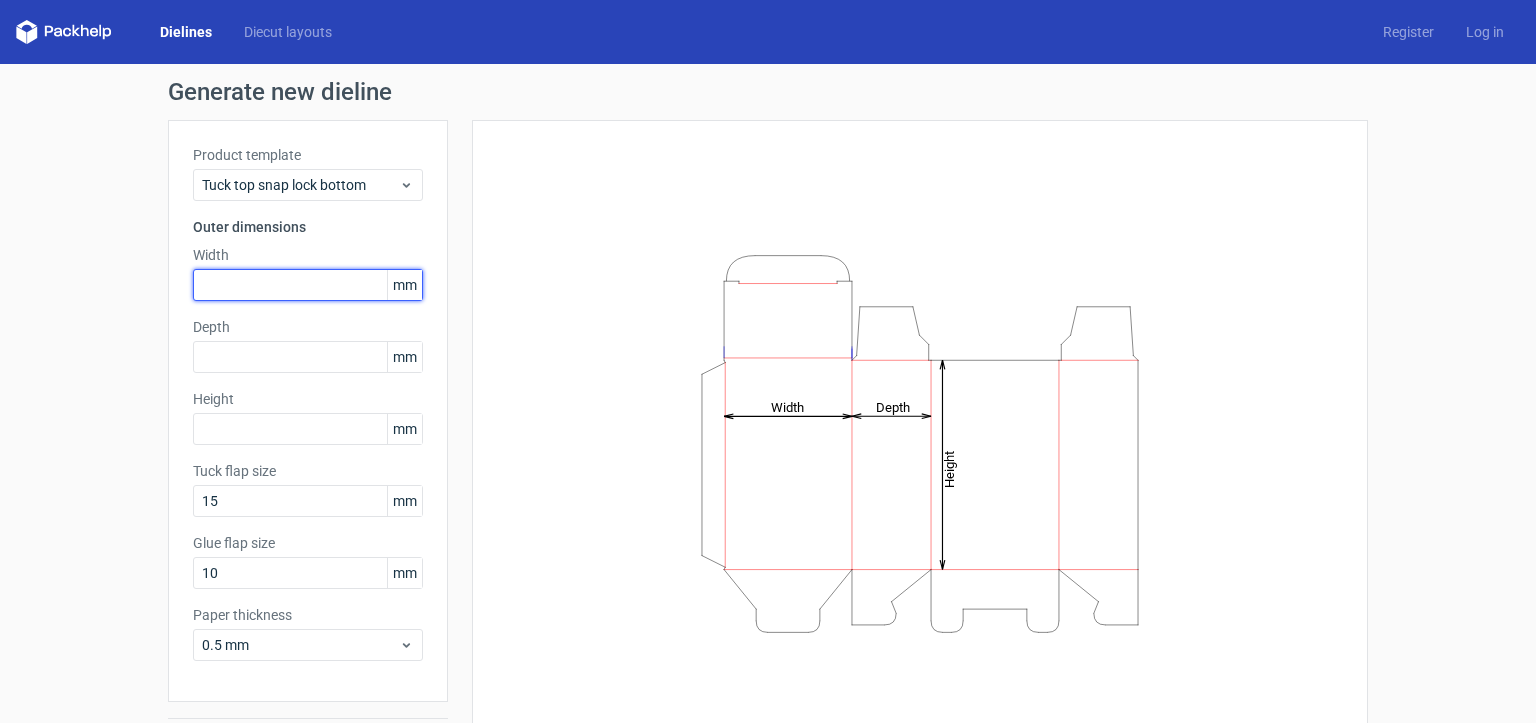 click at bounding box center [308, 285] 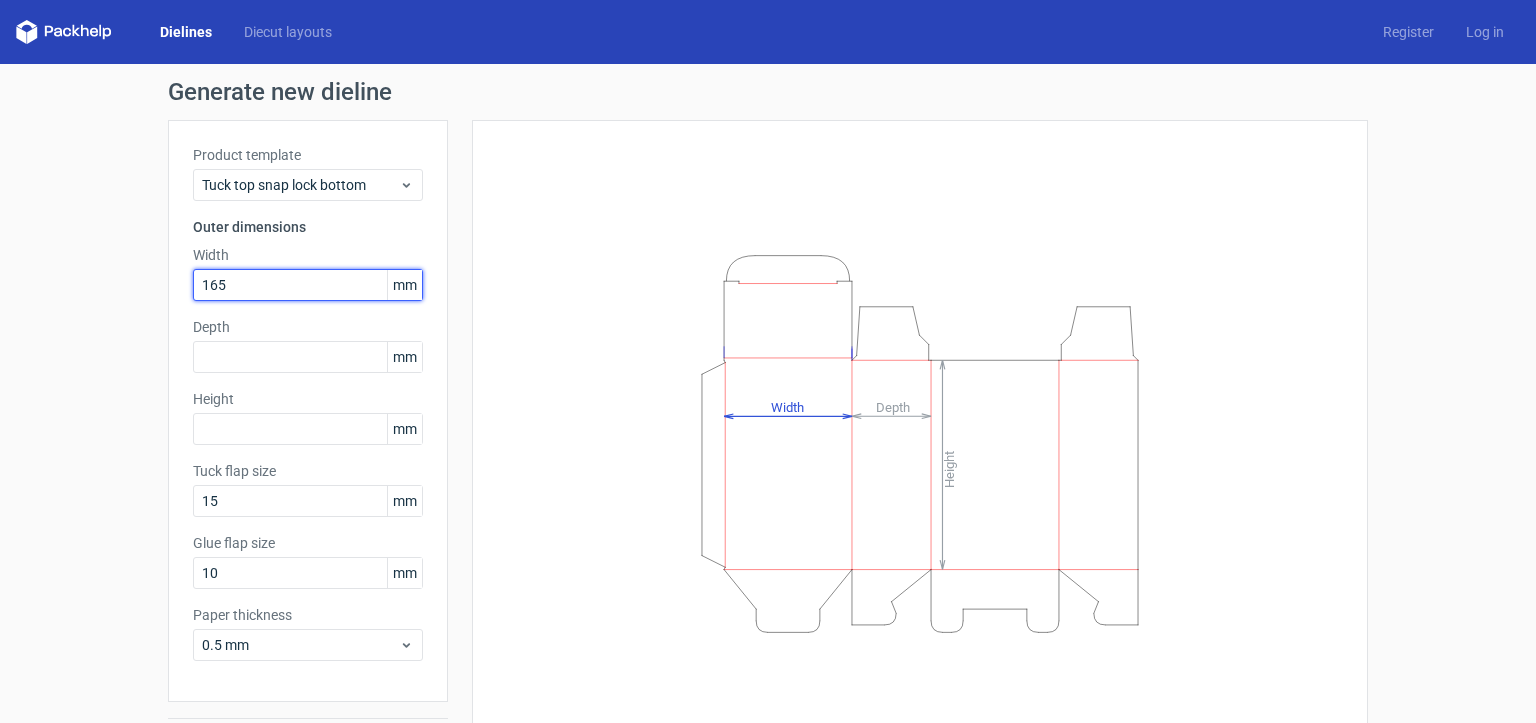 type on "165" 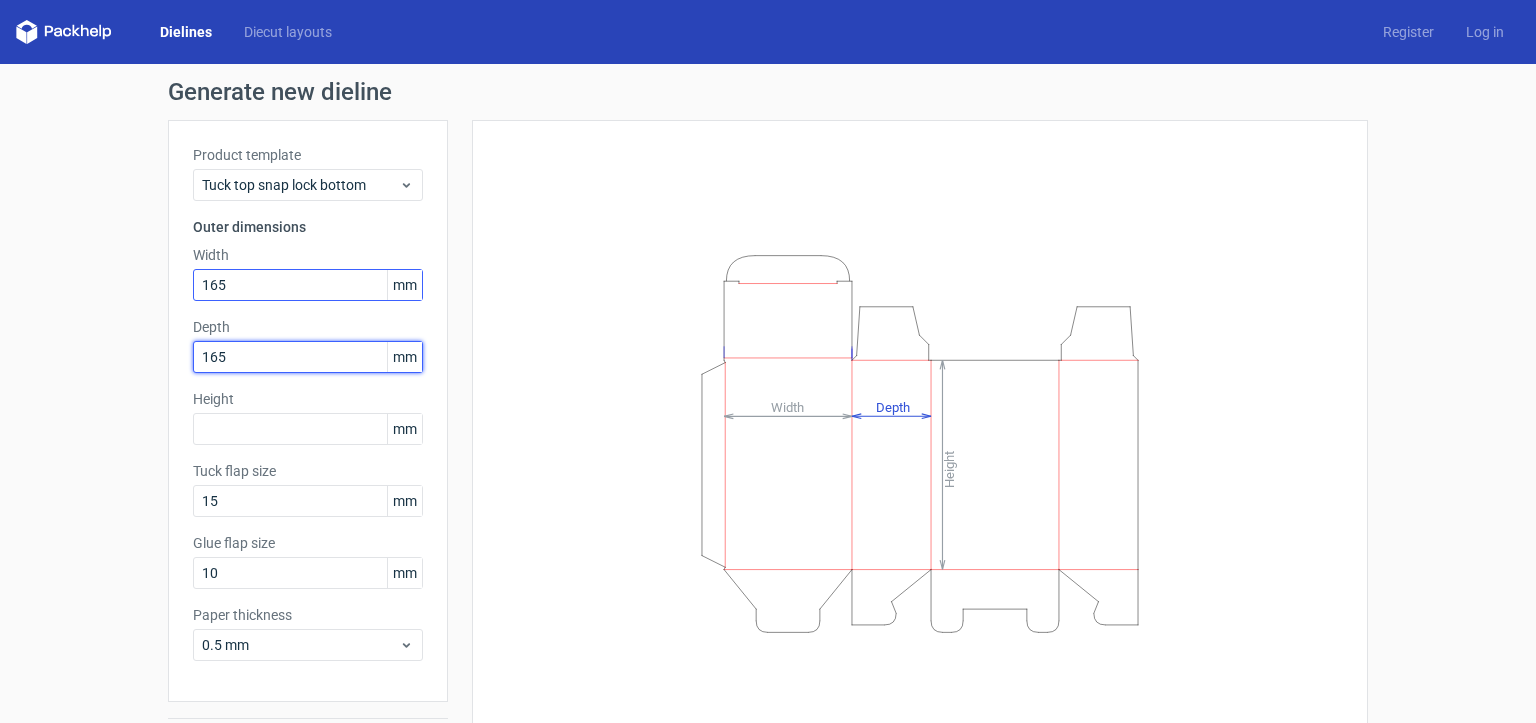 type on "165" 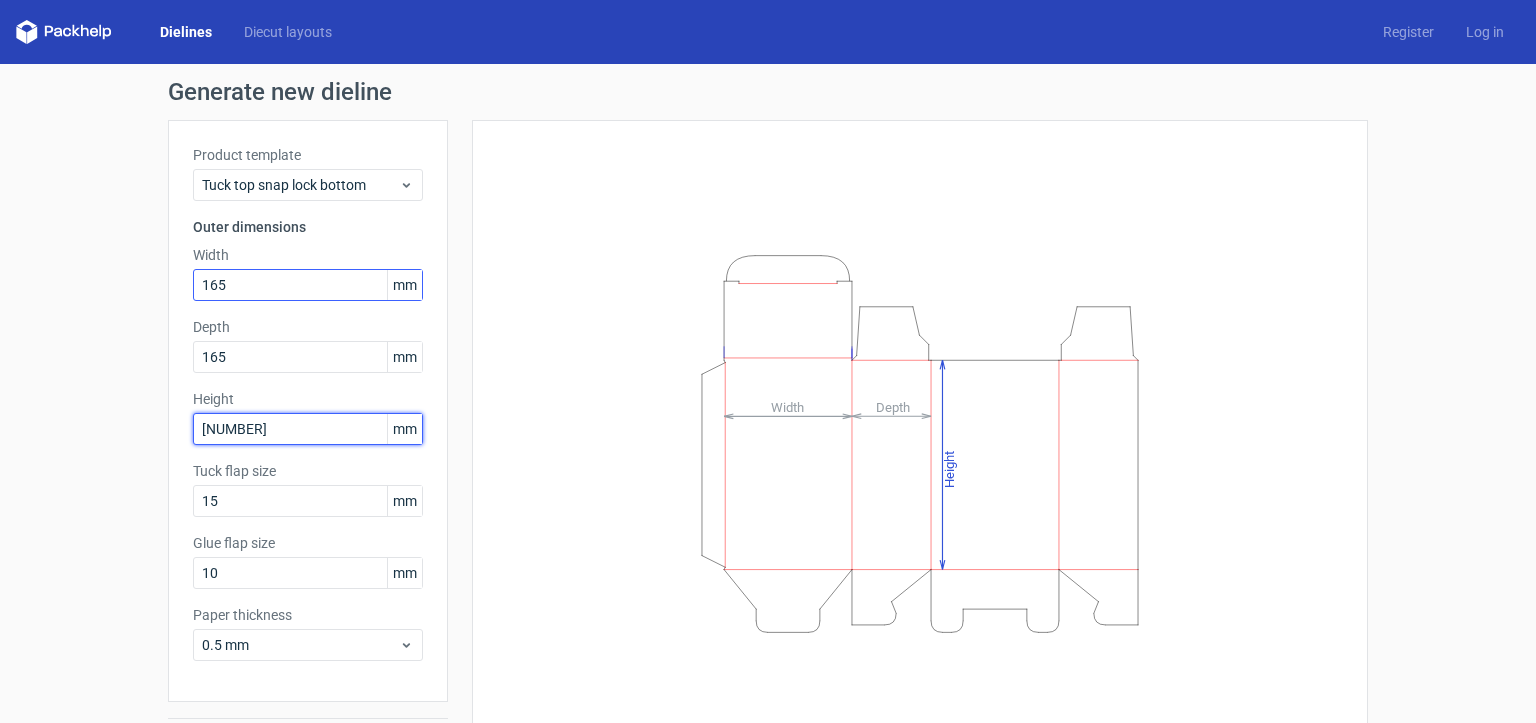 type on "[NUMBER]" 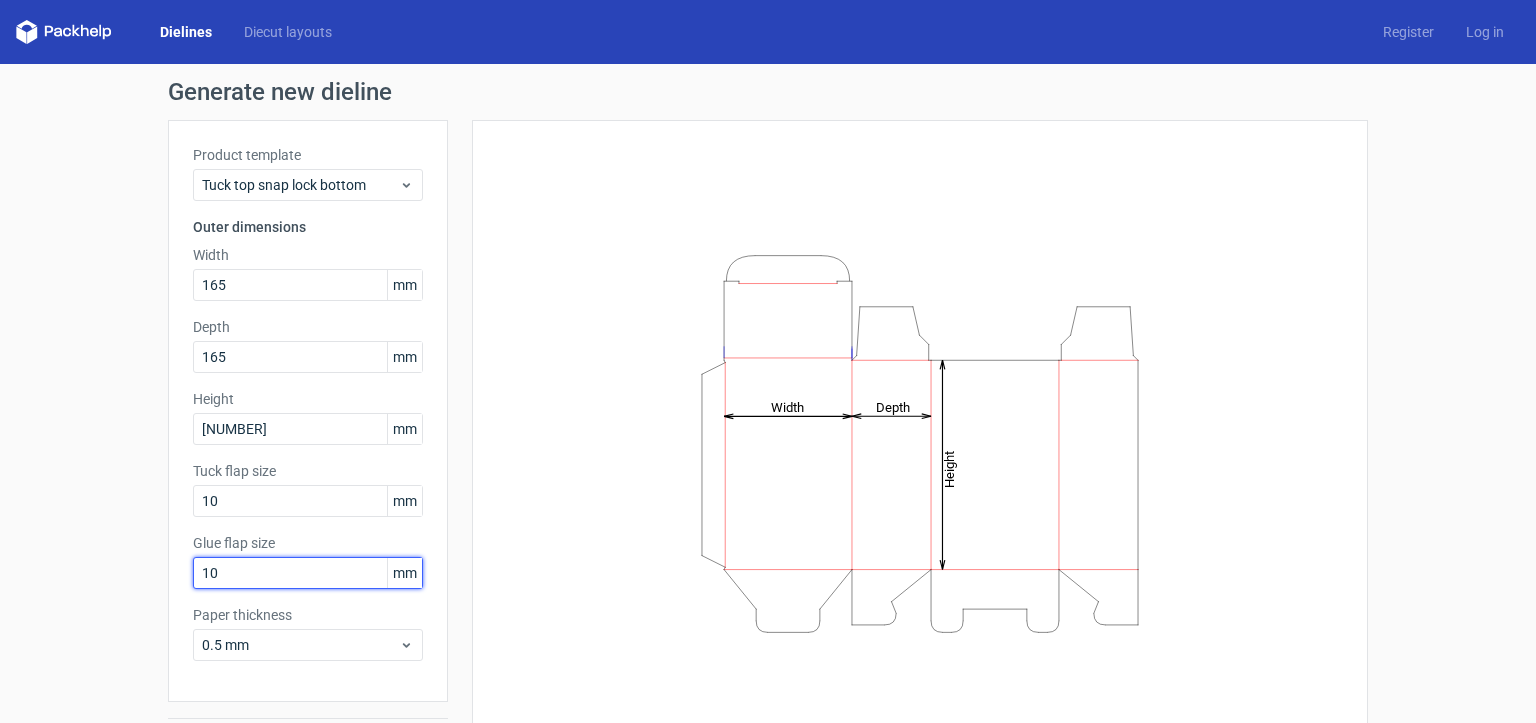 scroll, scrollTop: 59, scrollLeft: 0, axis: vertical 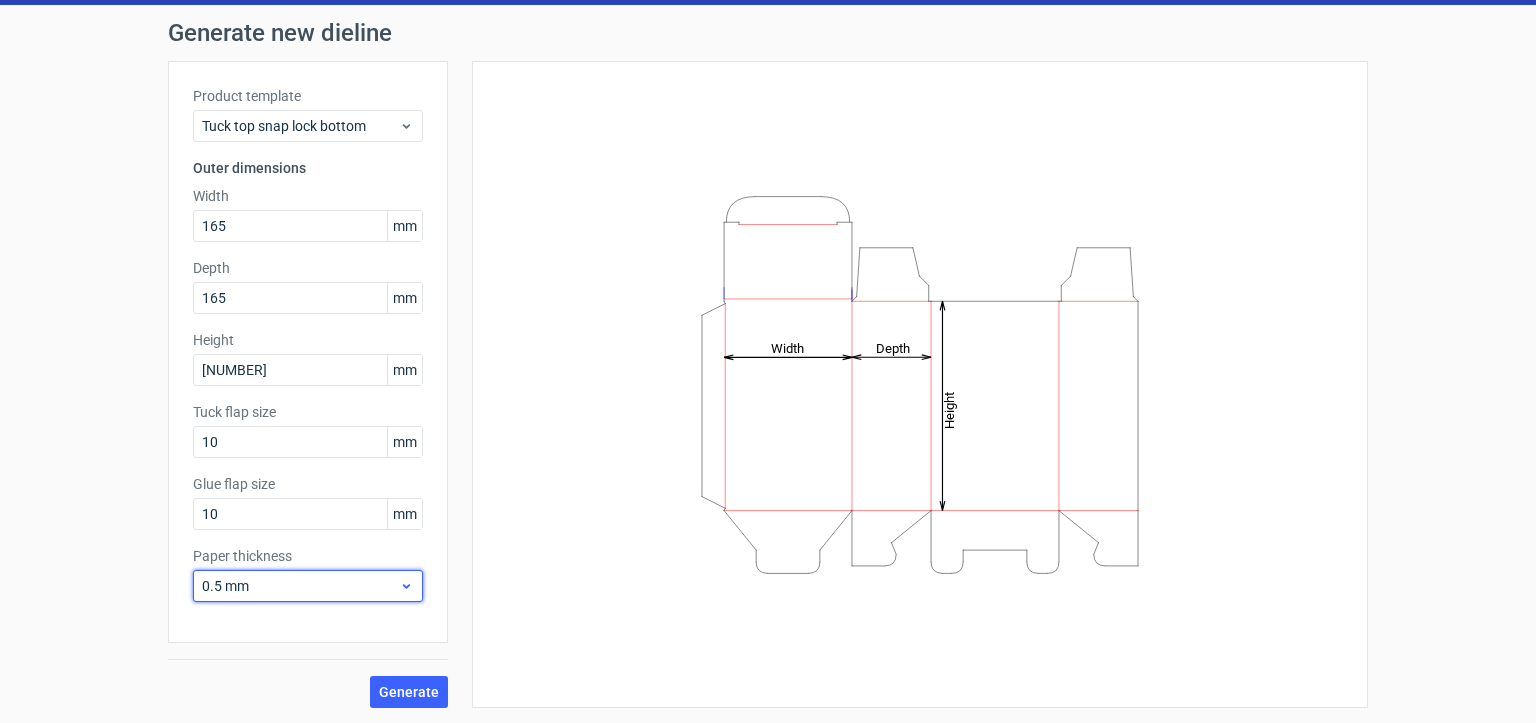 click on "0.5 mm" at bounding box center (300, 586) 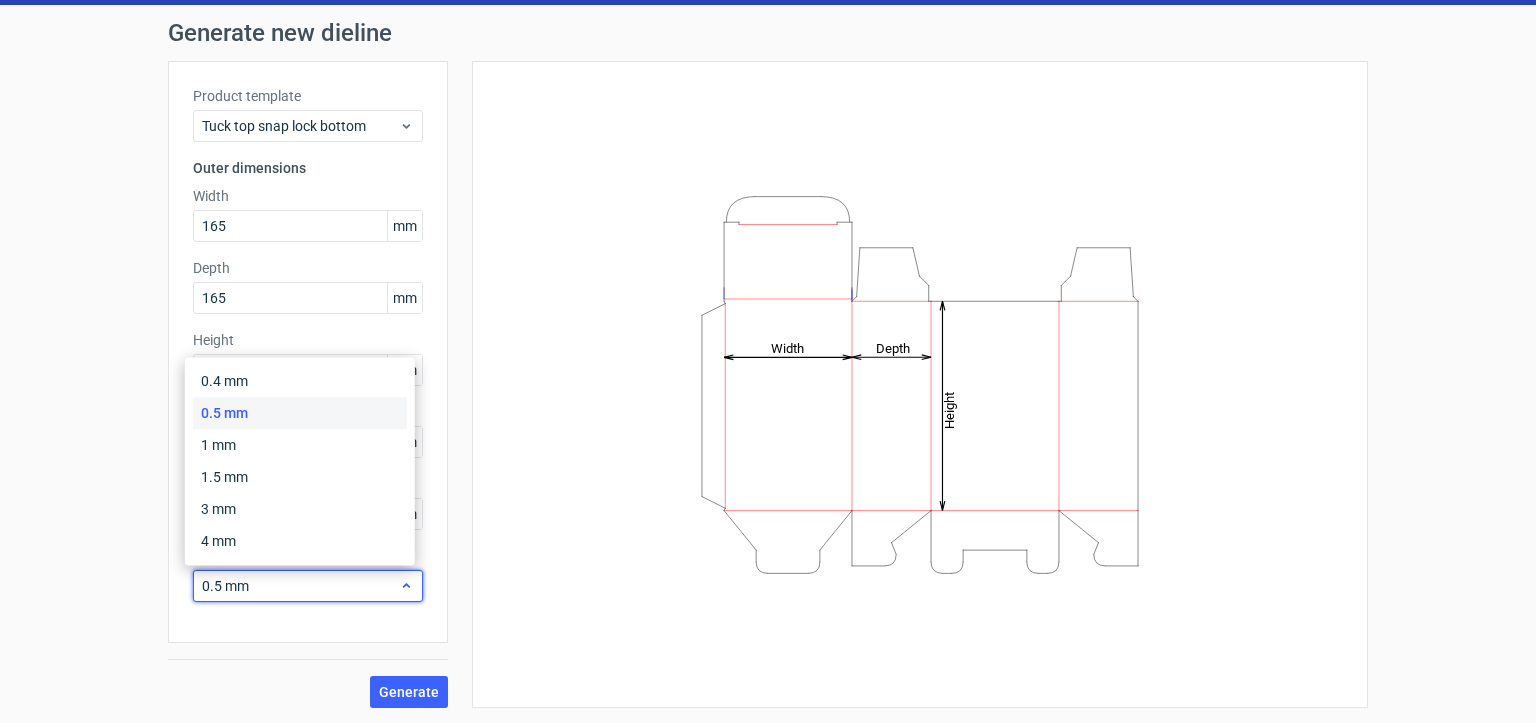 click on "0.5 mm" at bounding box center (300, 586) 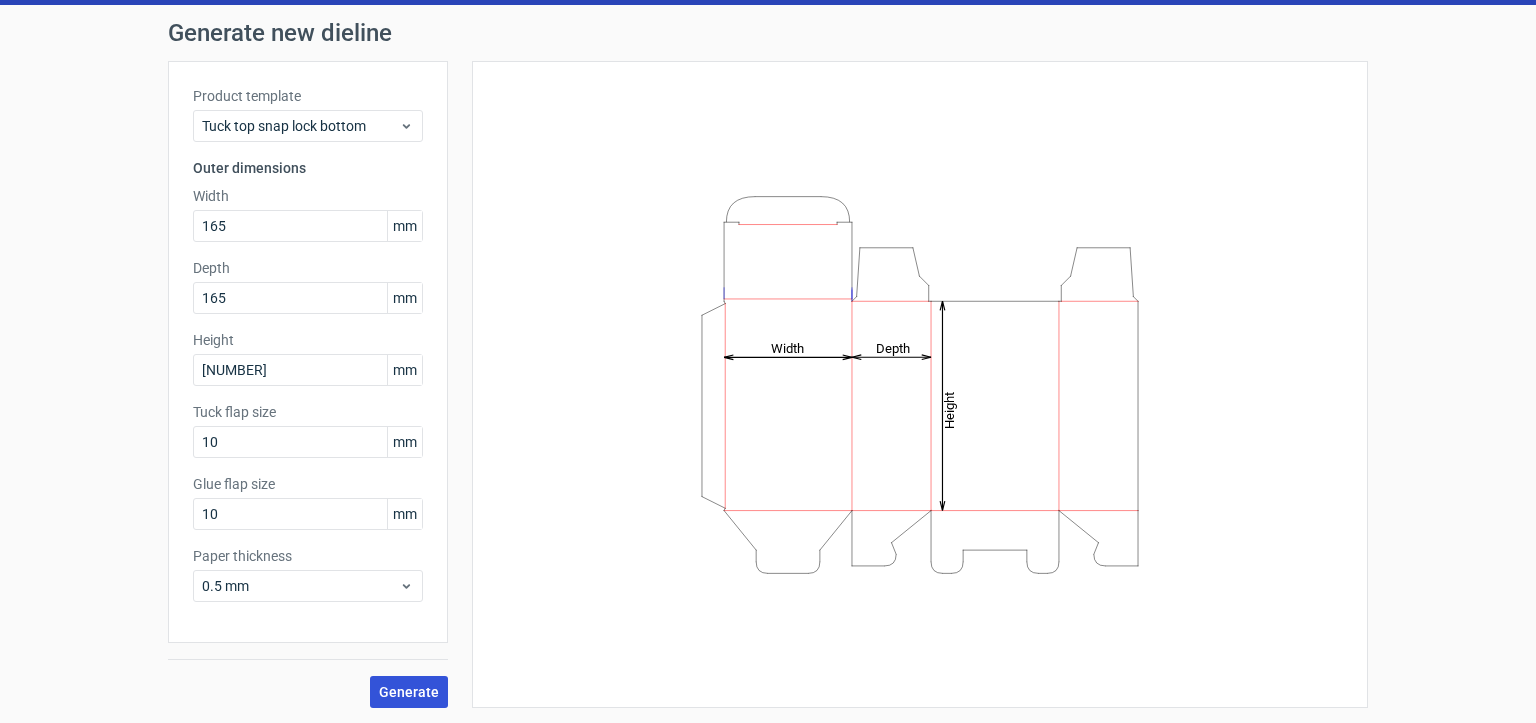 click on "Generate" at bounding box center [409, 692] 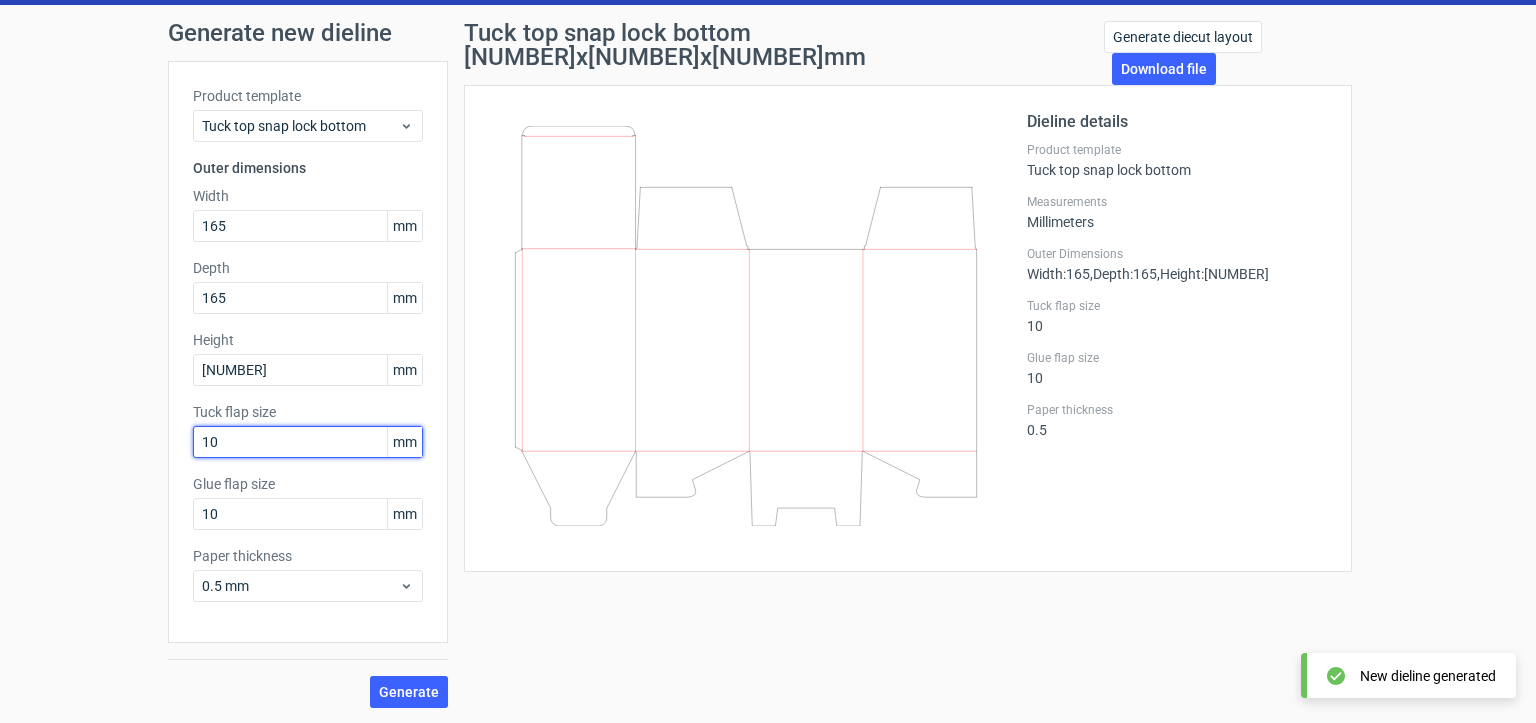 drag, startPoint x: 194, startPoint y: 434, endPoint x: 84, endPoint y: 422, distance: 110.65261 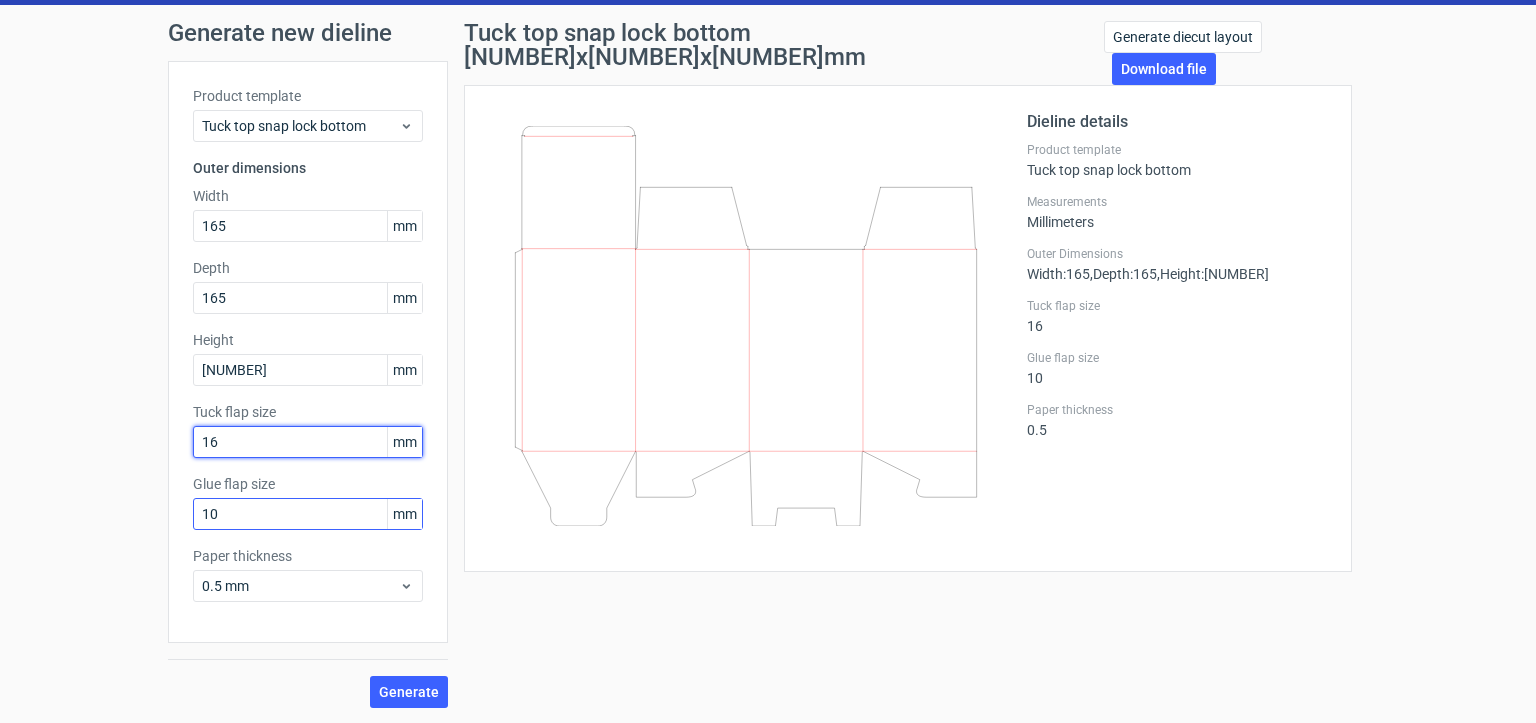 type on "16" 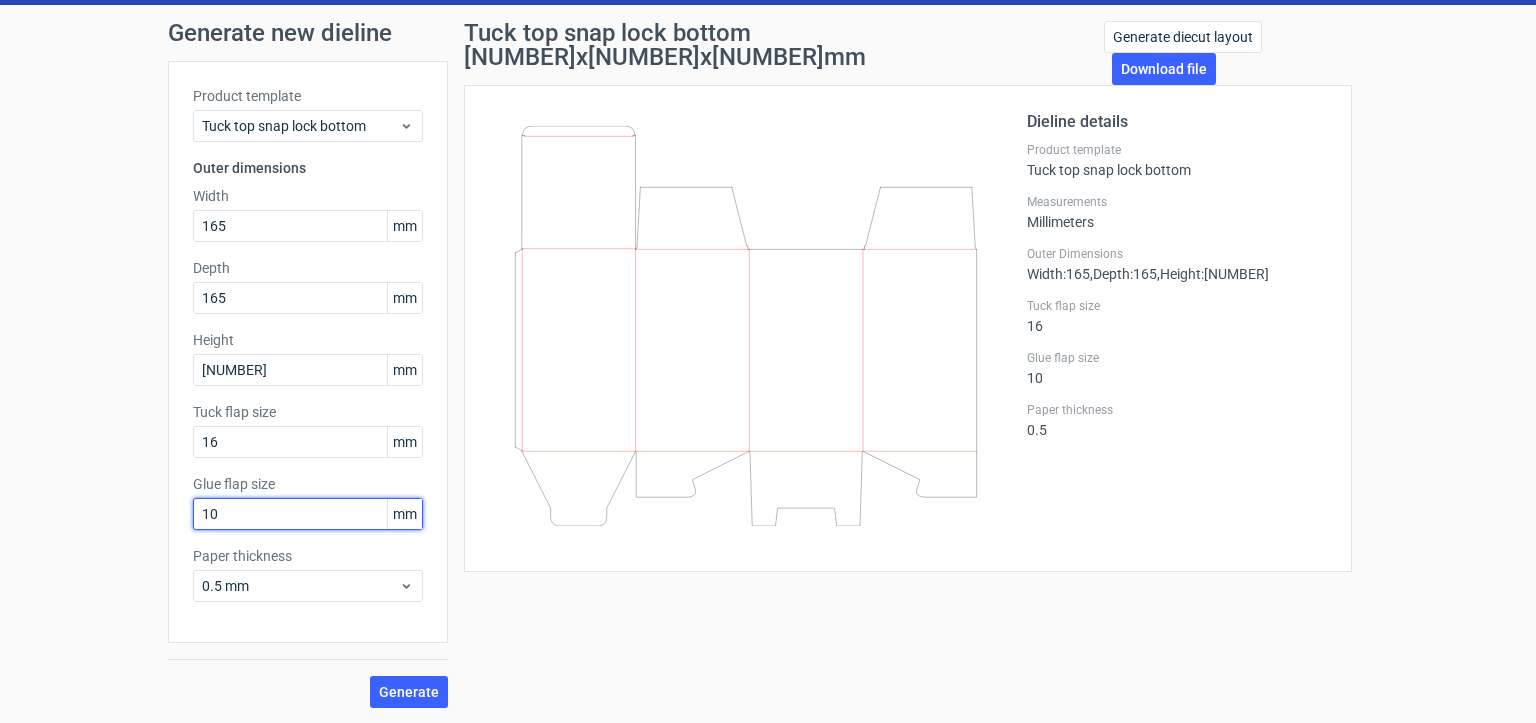 drag, startPoint x: 239, startPoint y: 518, endPoint x: 54, endPoint y: 518, distance: 185 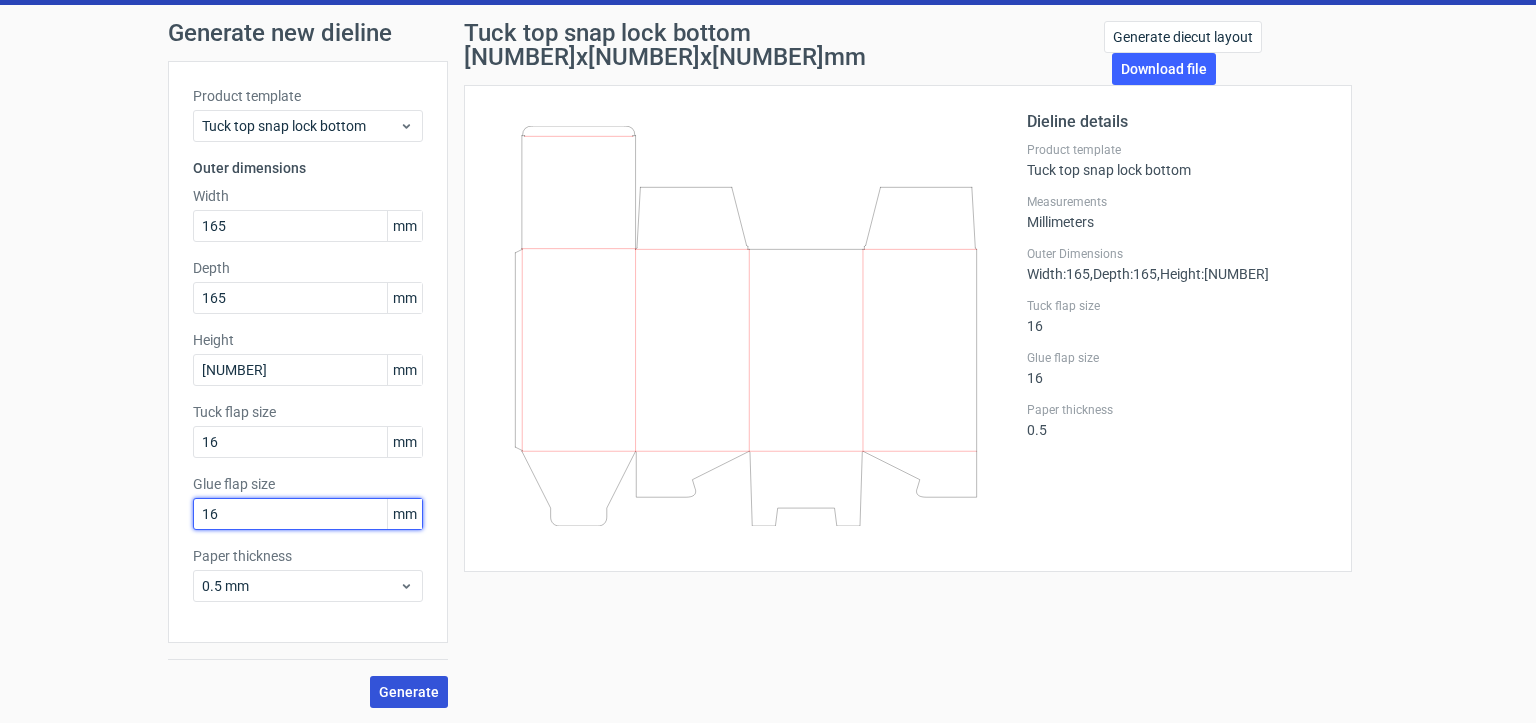 type on "16" 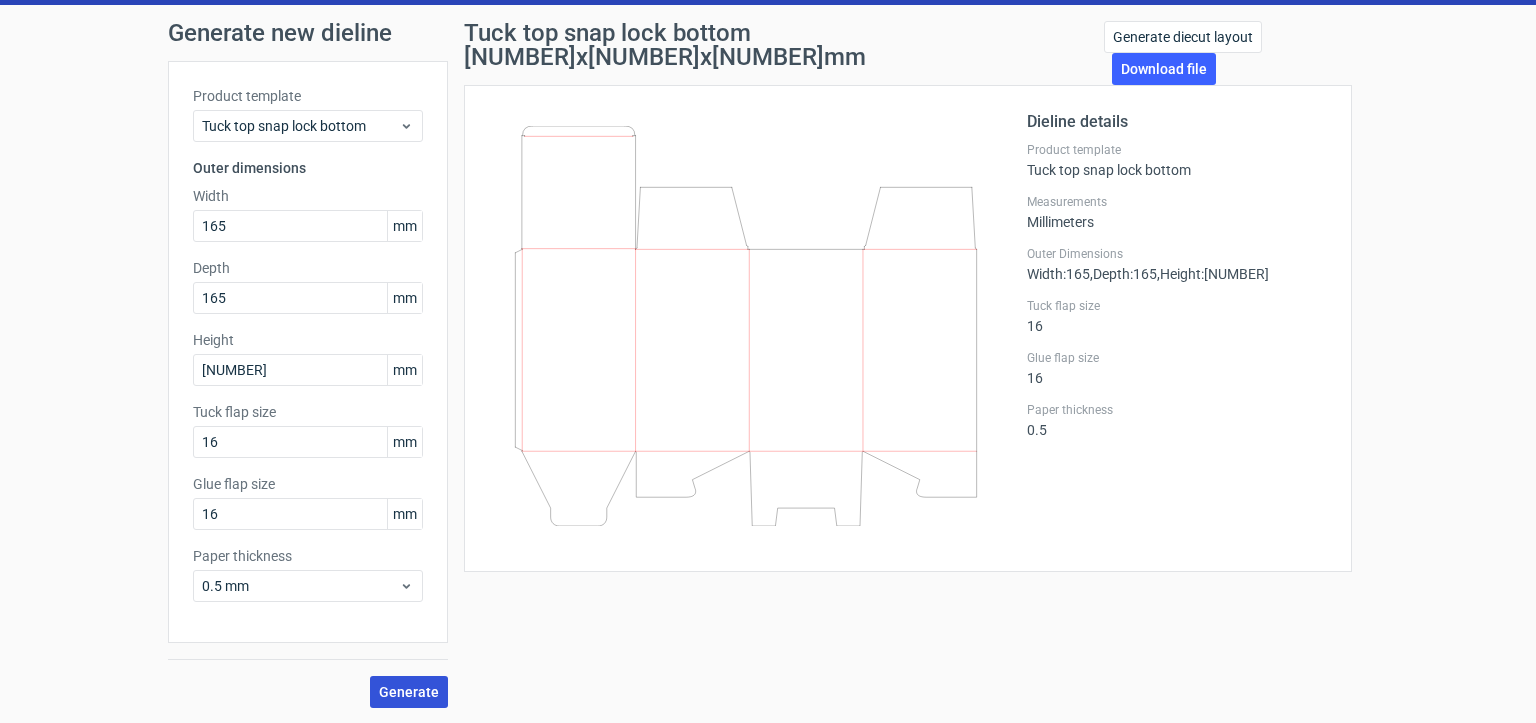 click on "Generate" at bounding box center [409, 692] 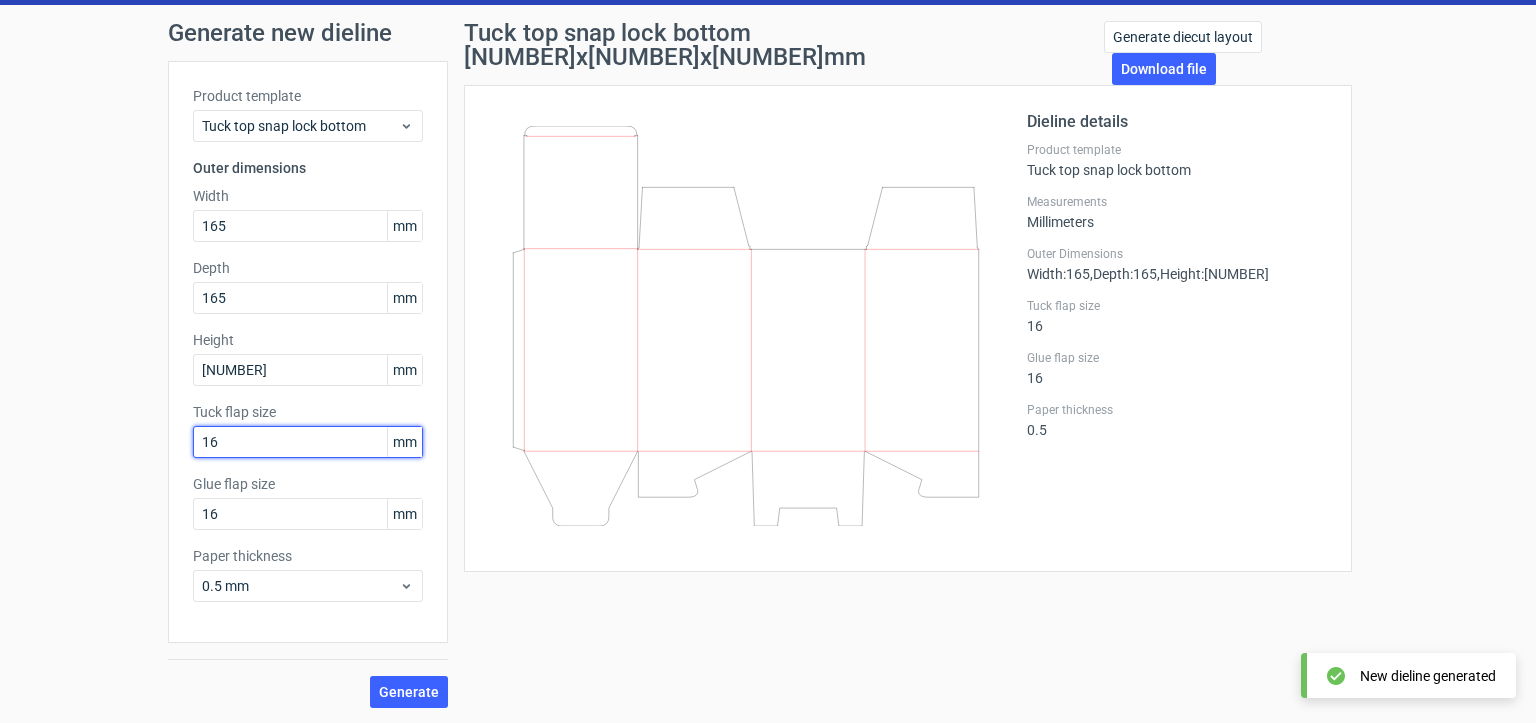 drag, startPoint x: 226, startPoint y: 448, endPoint x: 88, endPoint y: 432, distance: 138.92444 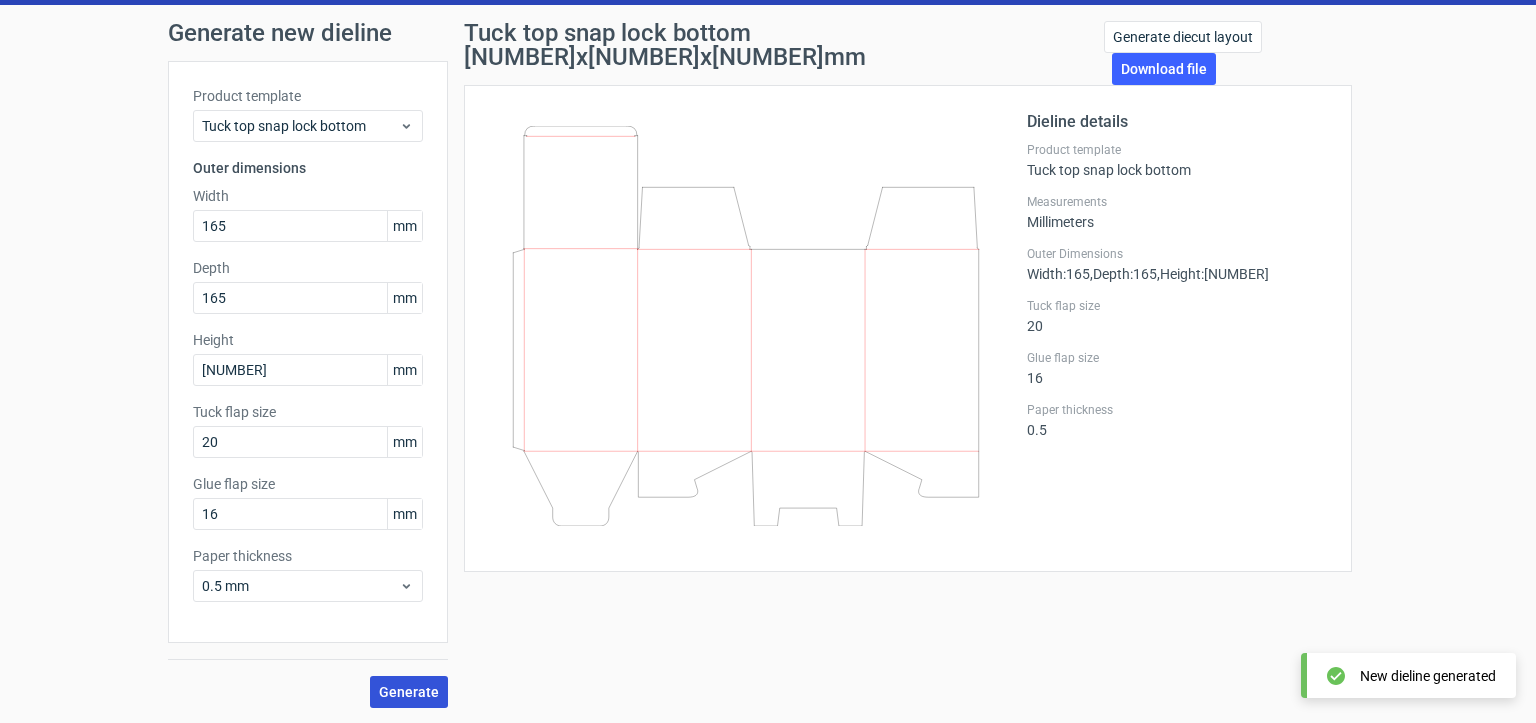 click on "Generate" at bounding box center [409, 692] 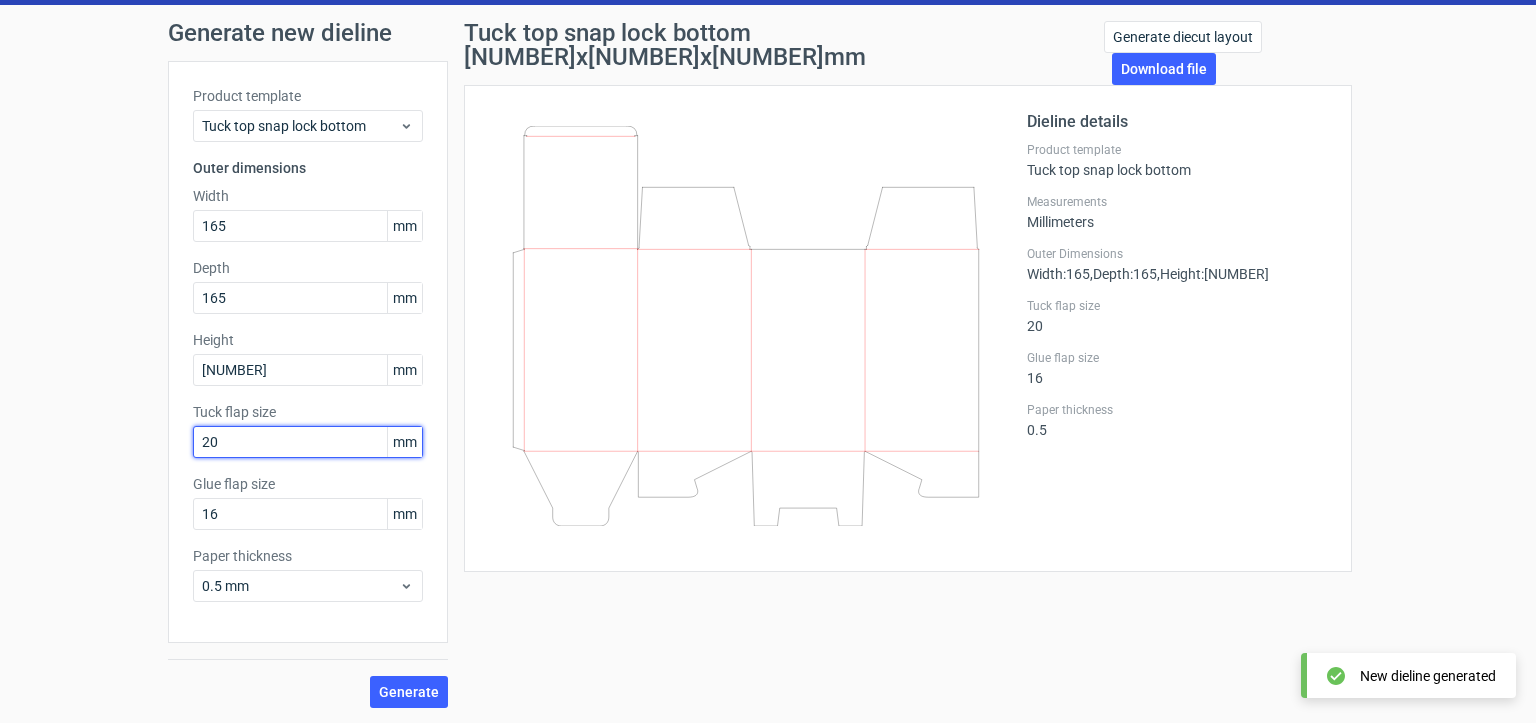 drag, startPoint x: 234, startPoint y: 442, endPoint x: 60, endPoint y: 433, distance: 174.2326 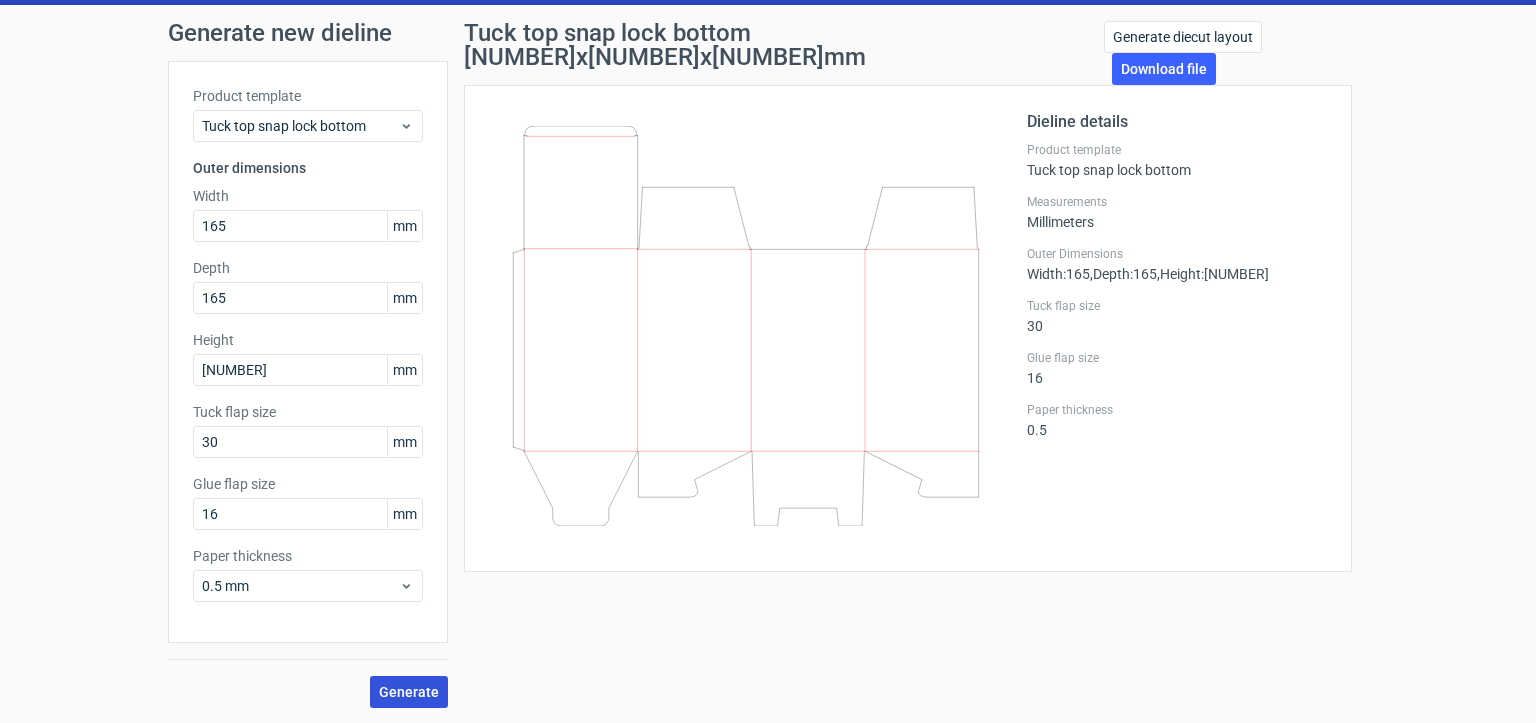 click on "Generate" at bounding box center [409, 692] 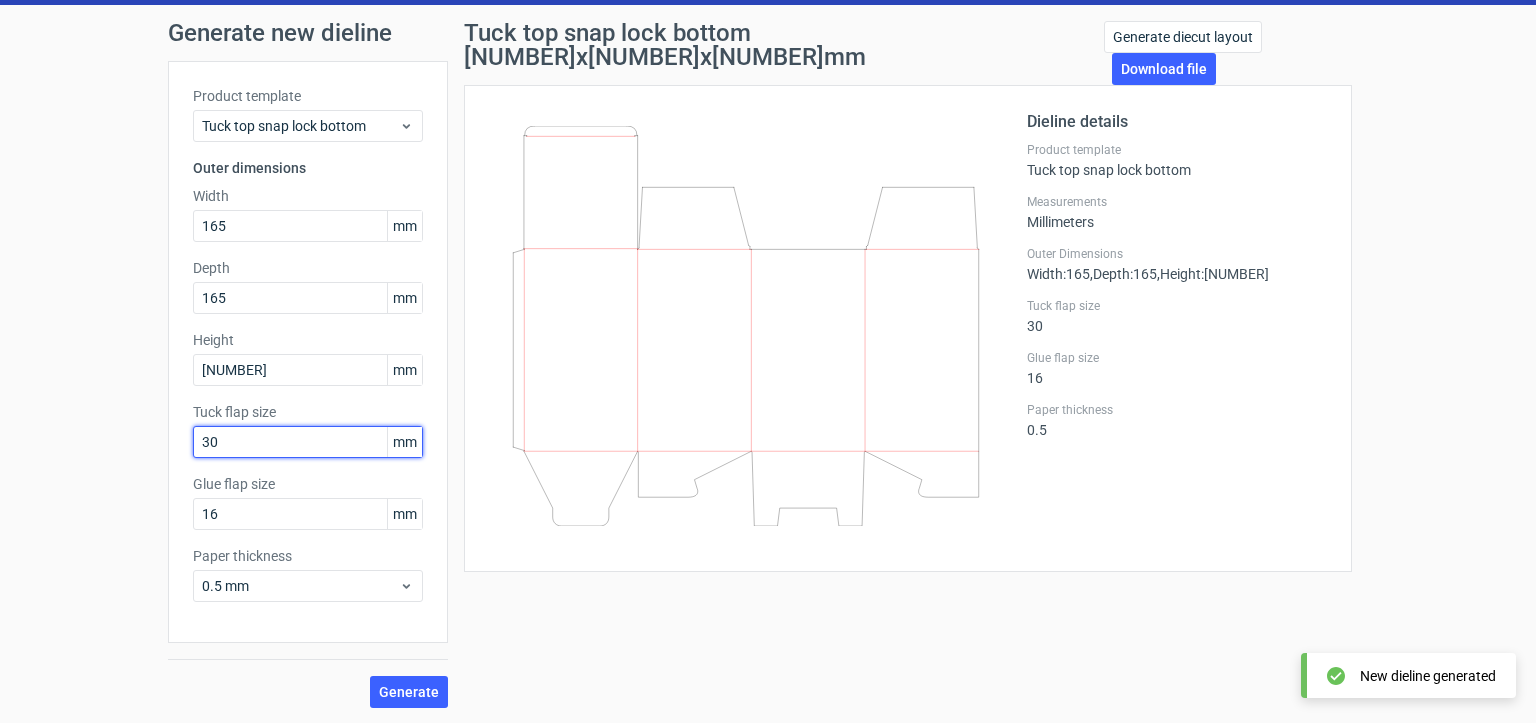 drag, startPoint x: 203, startPoint y: 437, endPoint x: 30, endPoint y: 433, distance: 173.04623 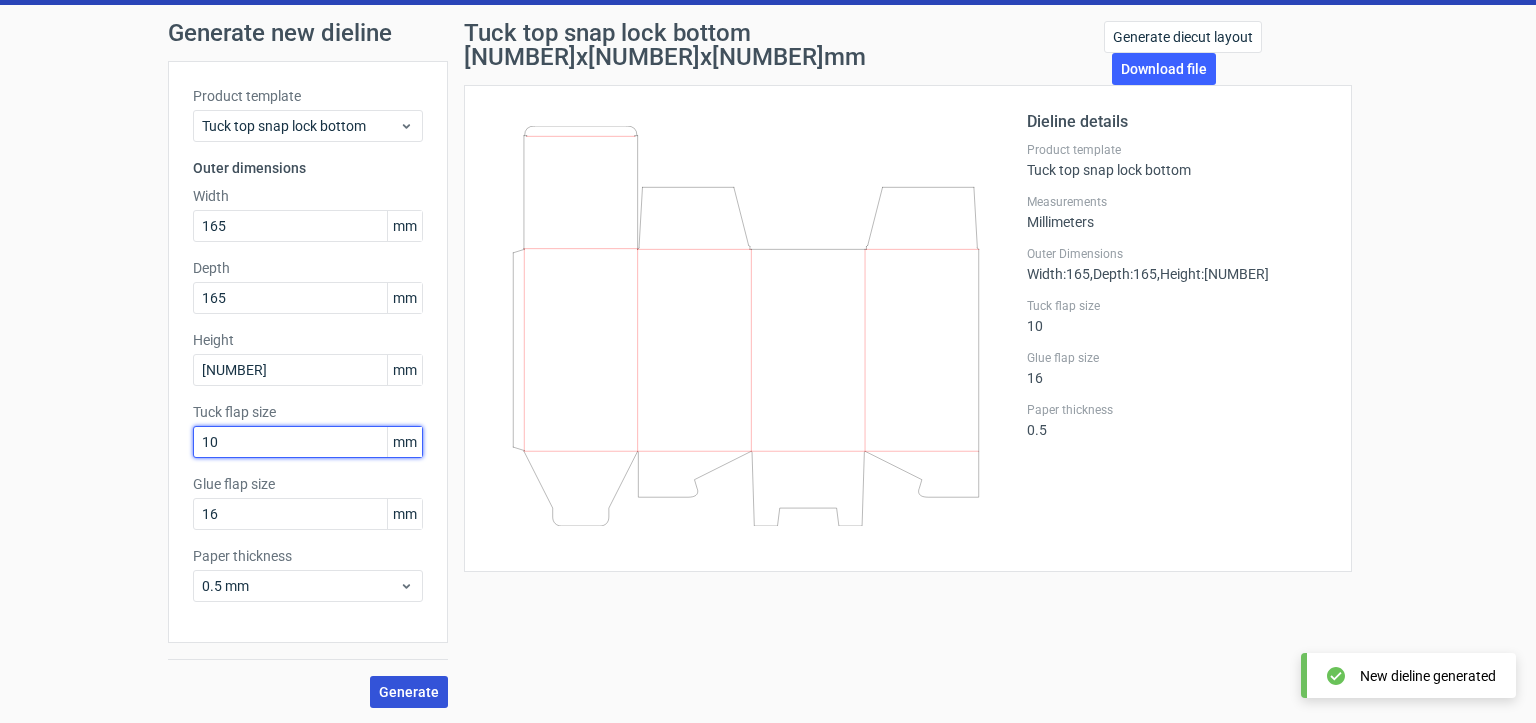 type on "10" 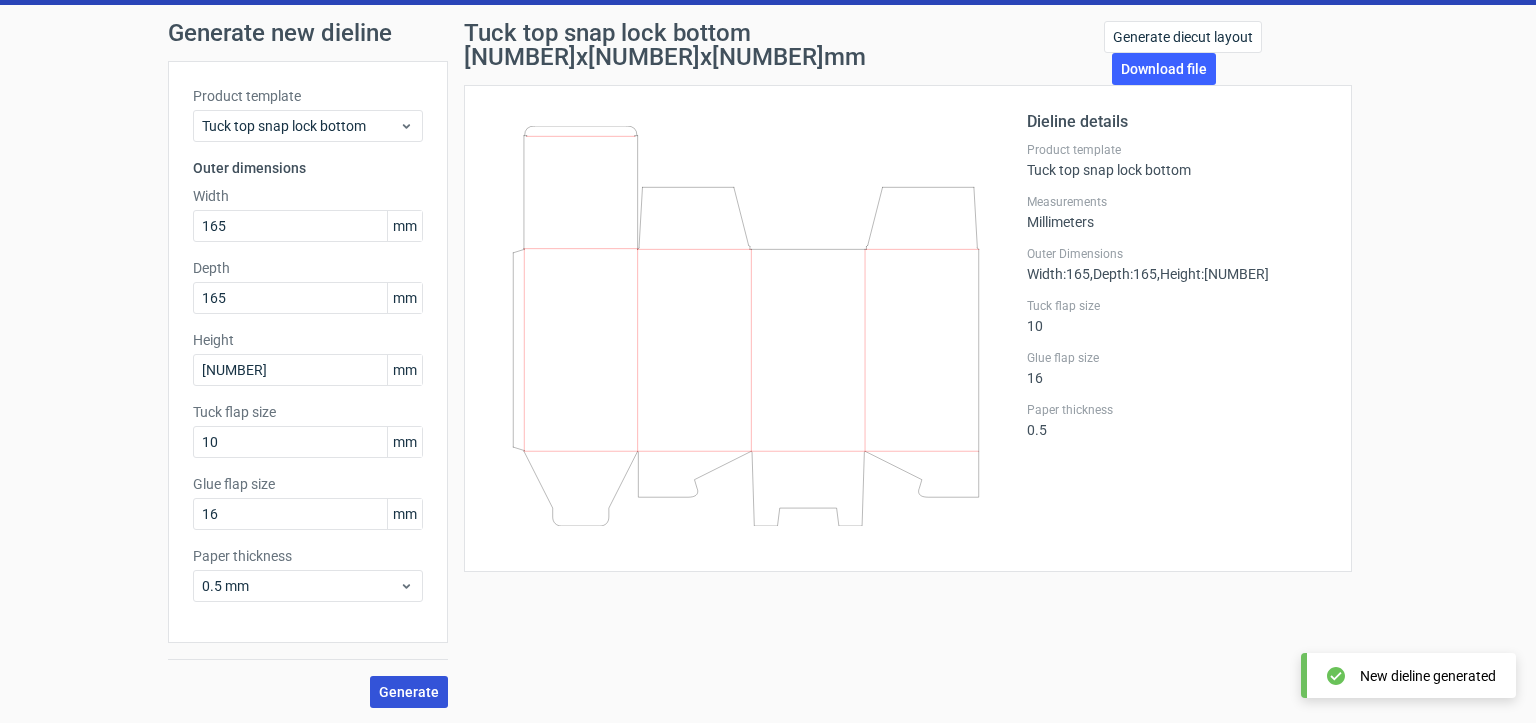click on "Generate" at bounding box center (409, 692) 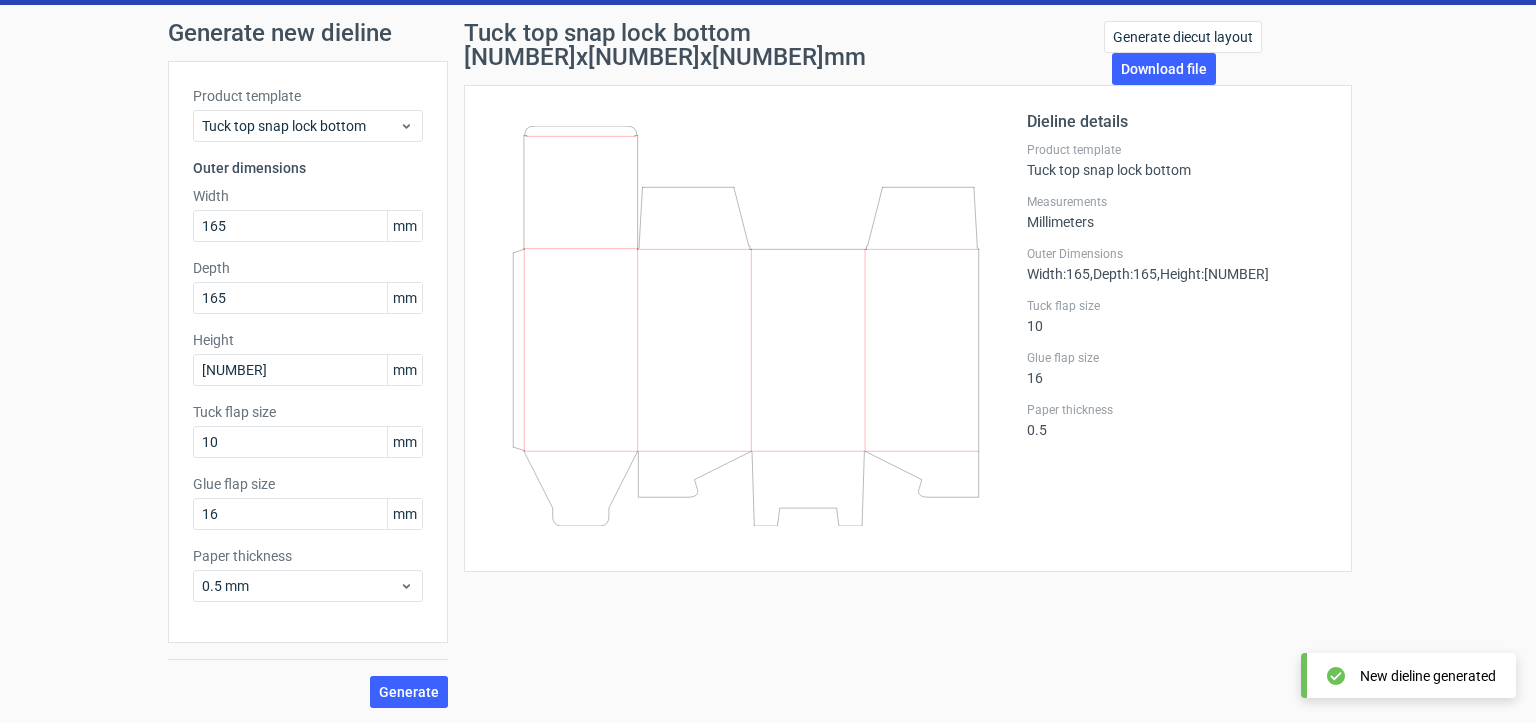 click on "Tuck top snap lock bottom [NUMBER]x[NUMBER]x[NUMBER]mm Generate diecut layout Download file
Dieline details Product template Tuck top snap lock bottom Measurements Millimeters Outer Dimensions Width :  [NUMBER] ,  Depth :  [NUMBER] ,  Height :  [NUMBER] Tuck flap size [NUMBER] Glue flap size [NUMBER] Paper thickness [NUMBER]" at bounding box center (908, 364) 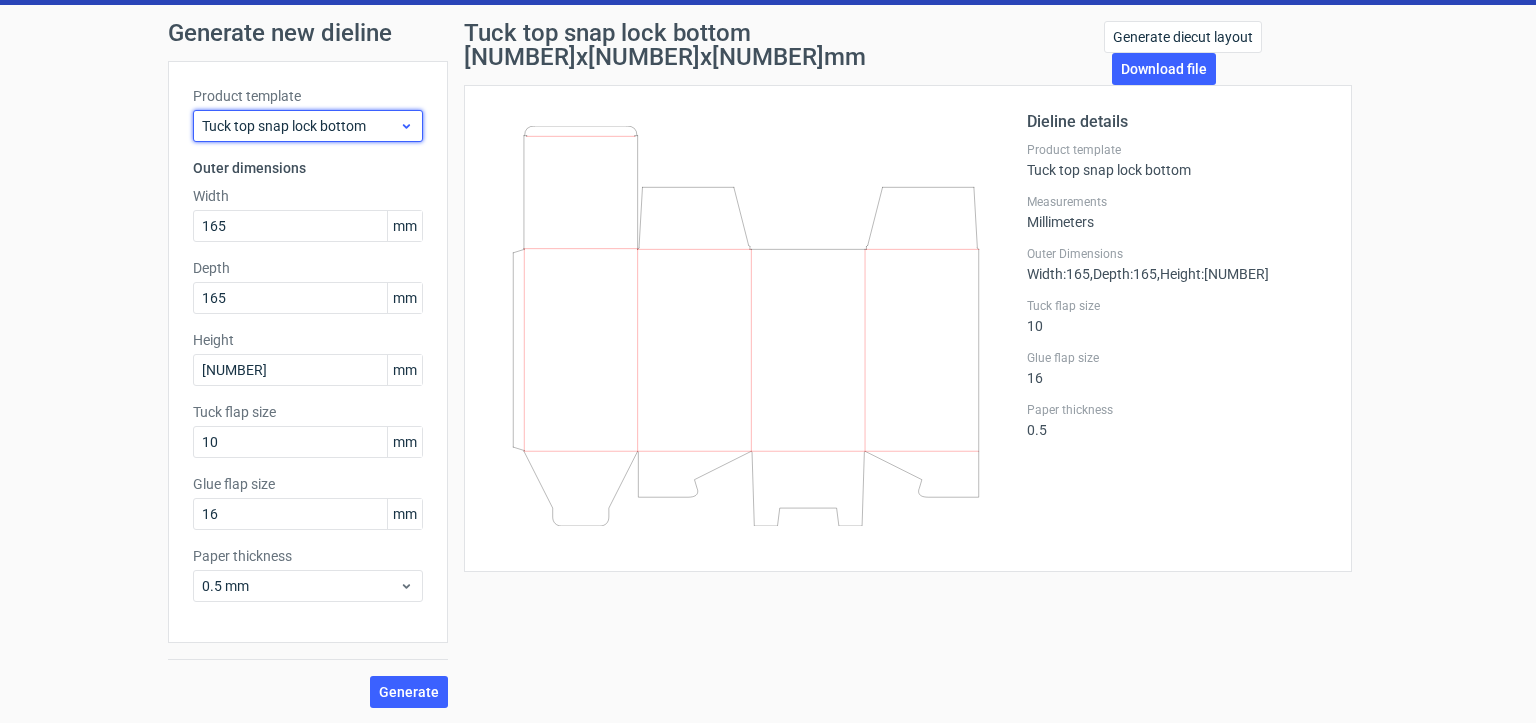 click on "Tuck top snap lock bottom" at bounding box center [300, 126] 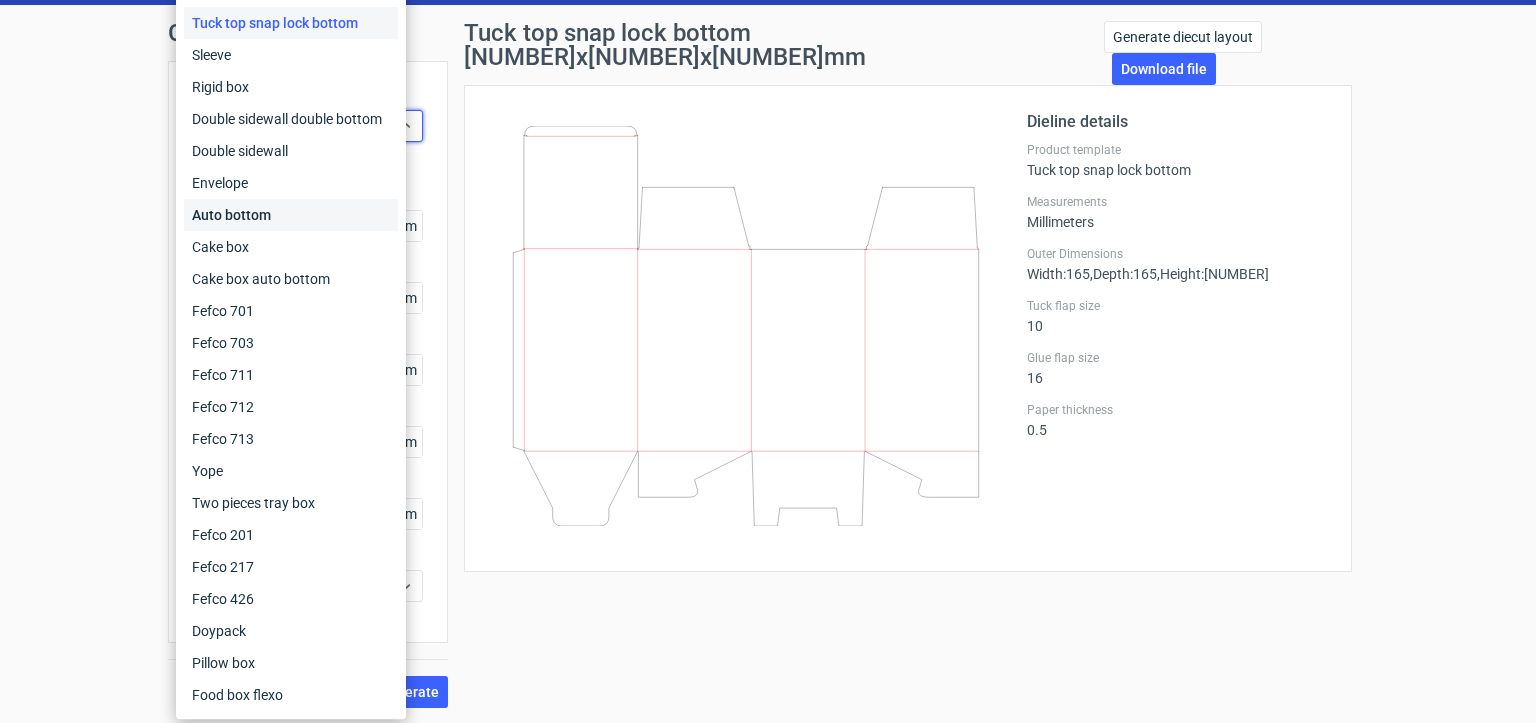 click on "Auto bottom" at bounding box center (291, 215) 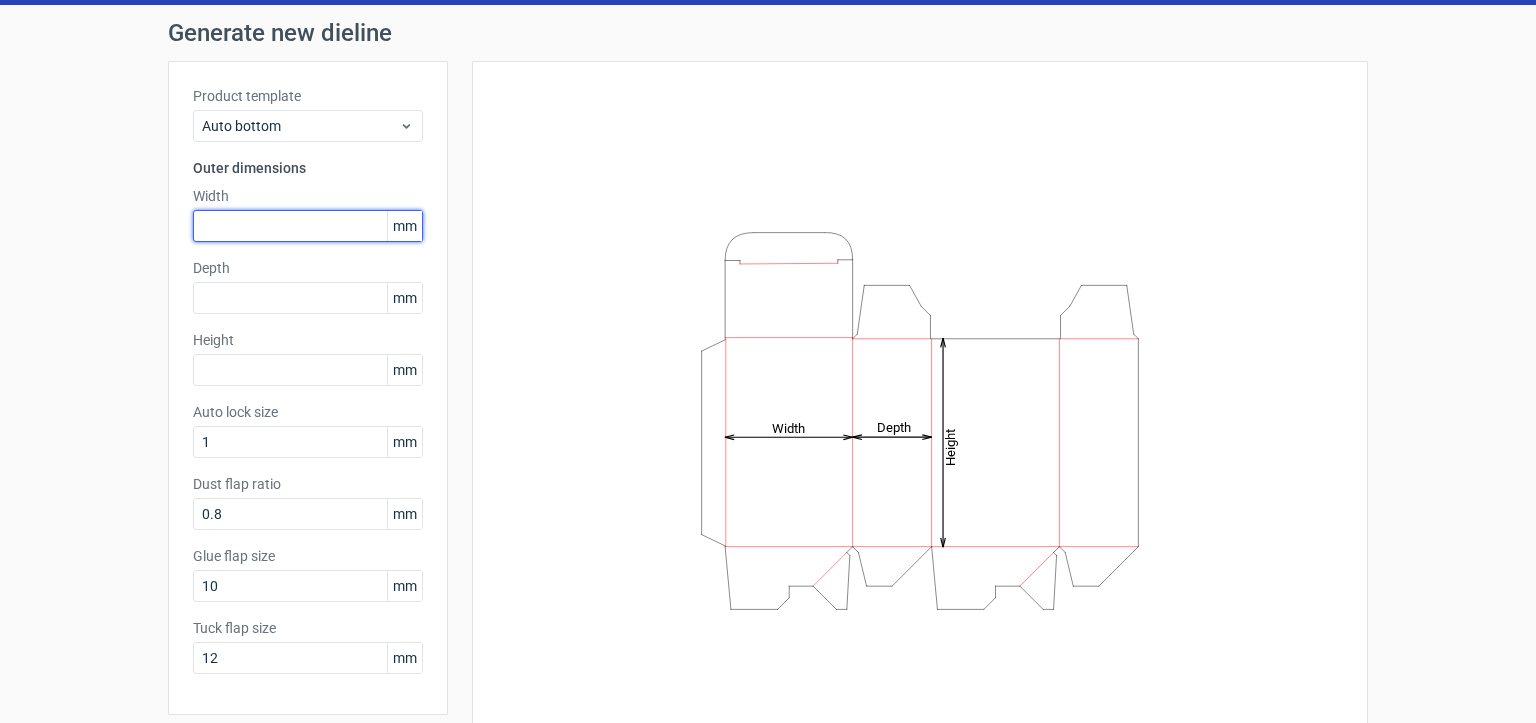 click at bounding box center (308, 226) 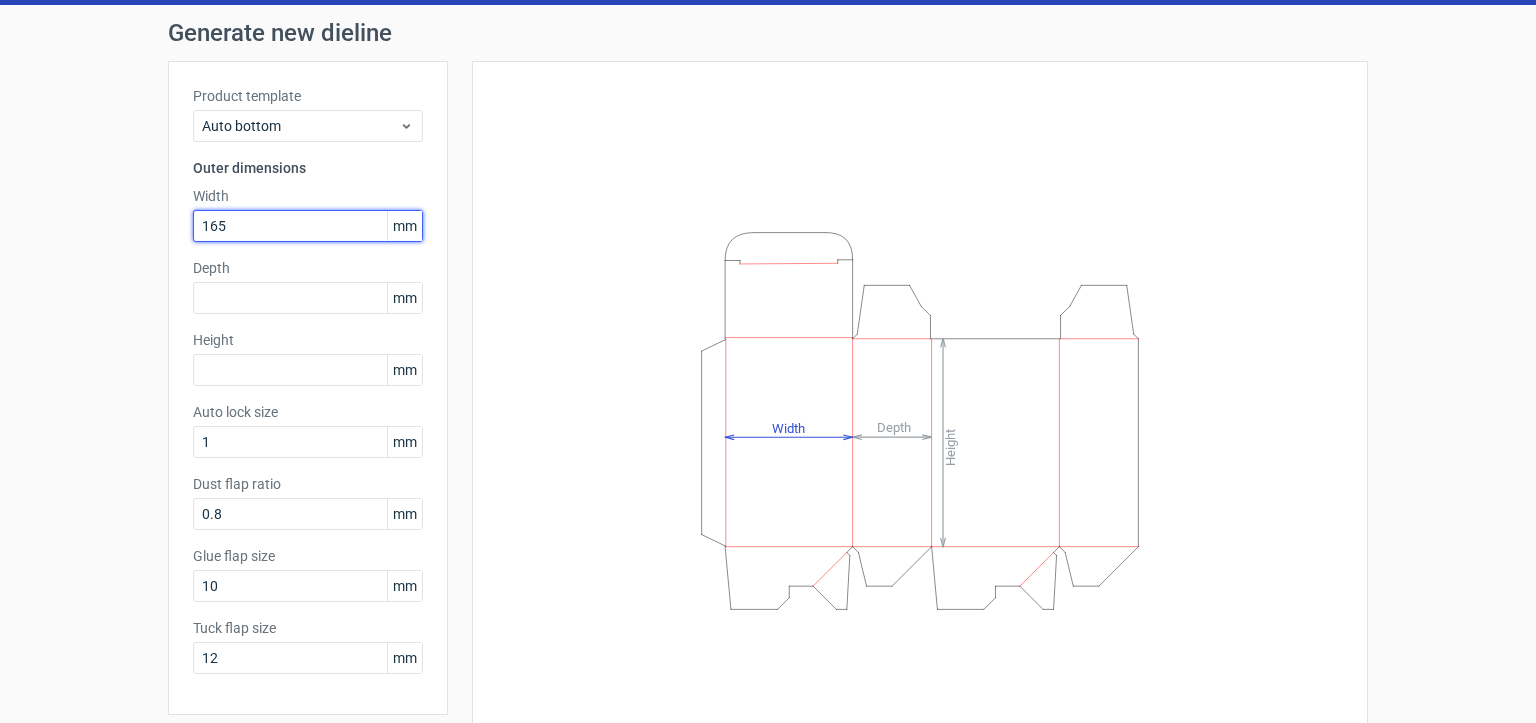 type on "165" 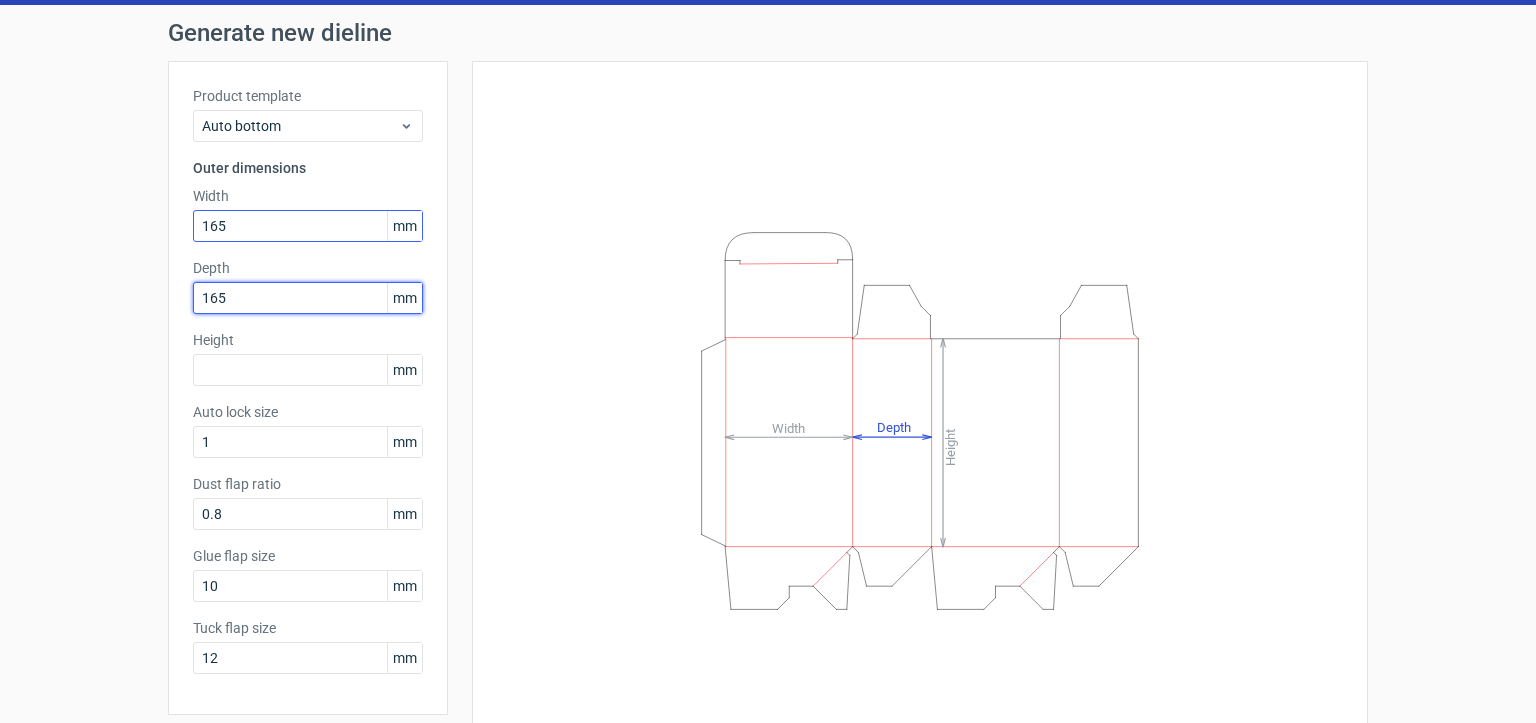 type on "165" 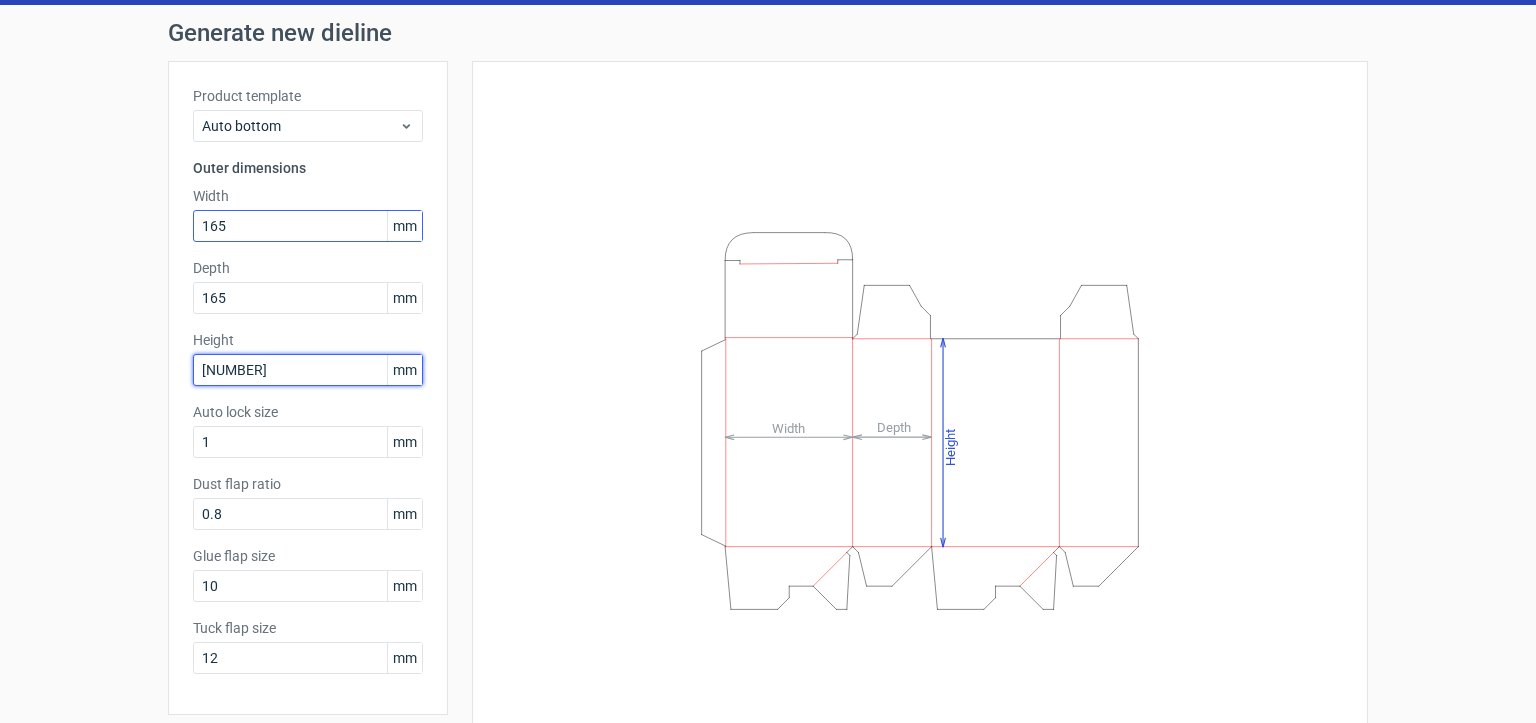 type on "[NUMBER]" 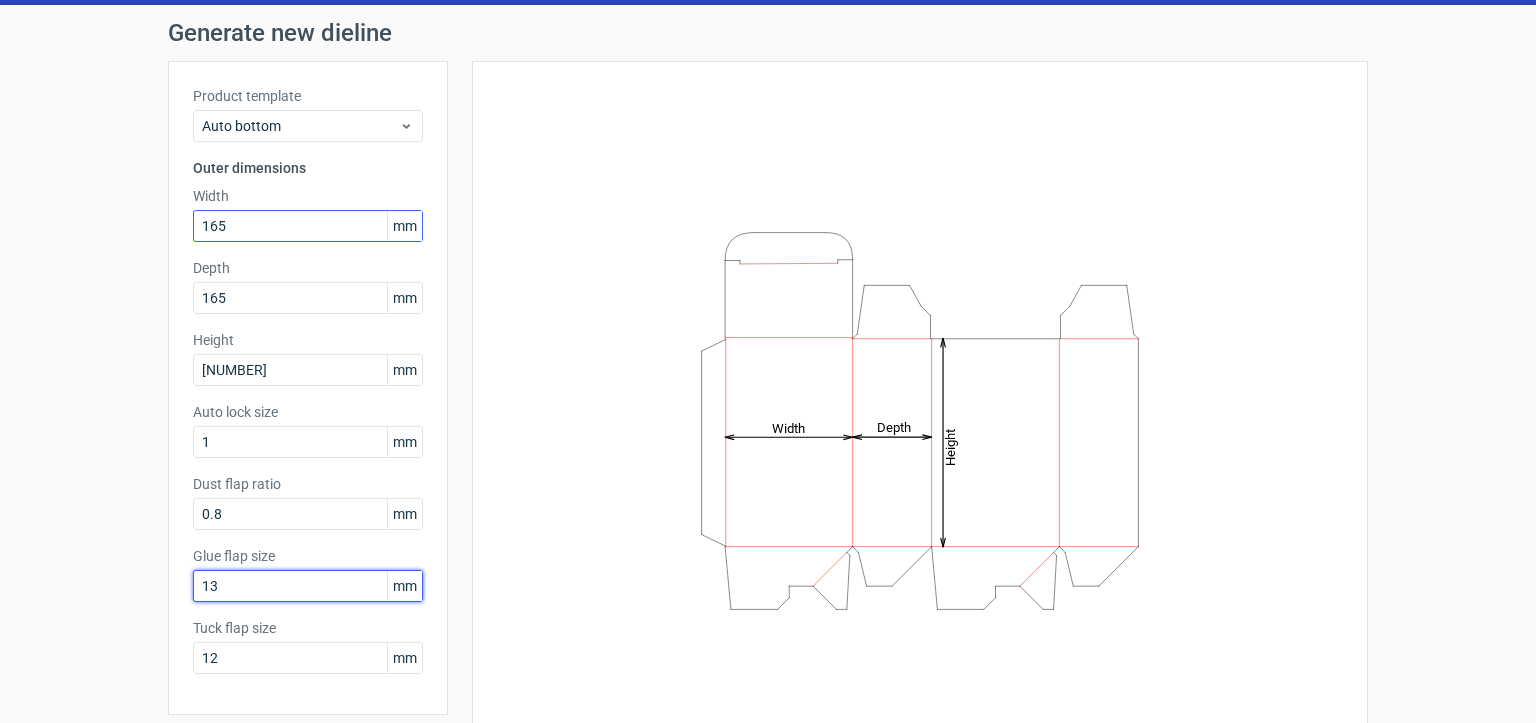 type on "13" 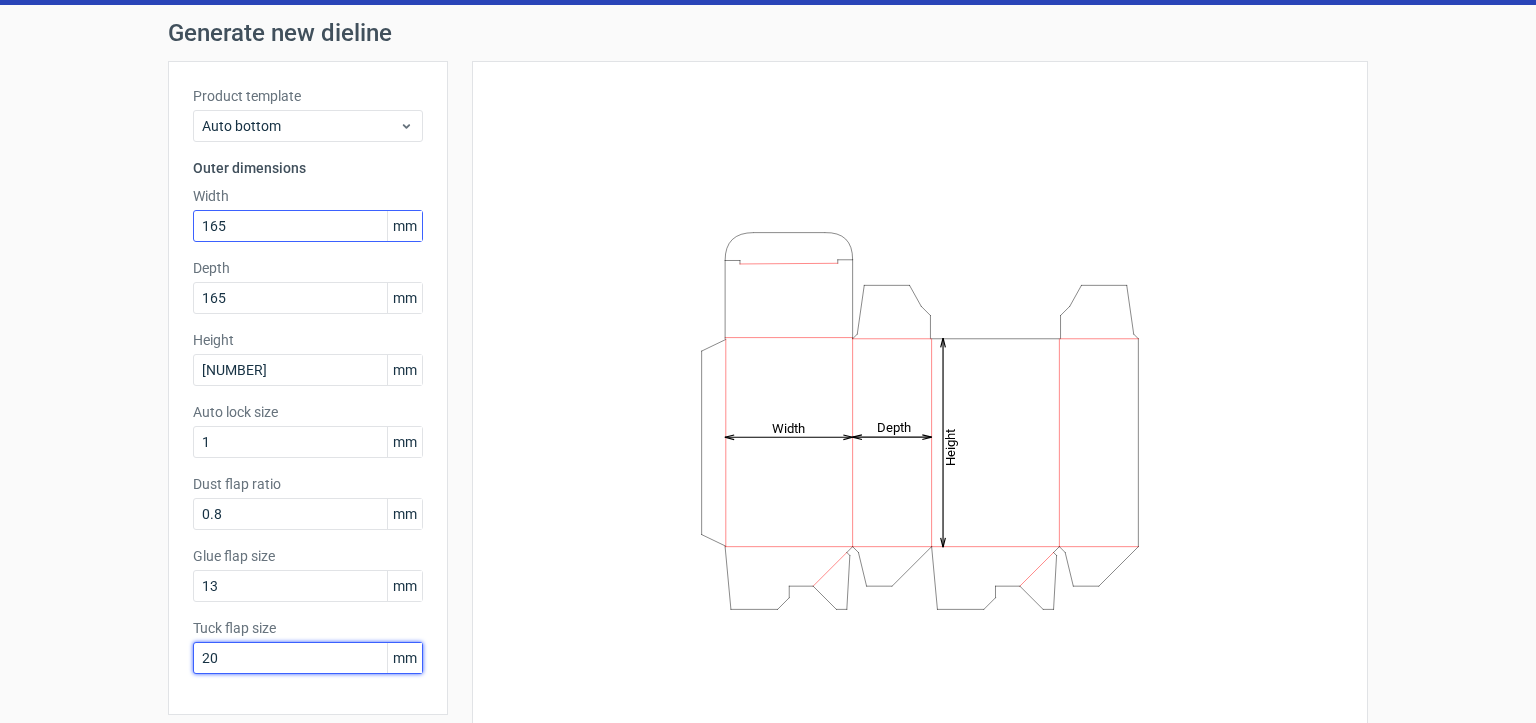 type on "20" 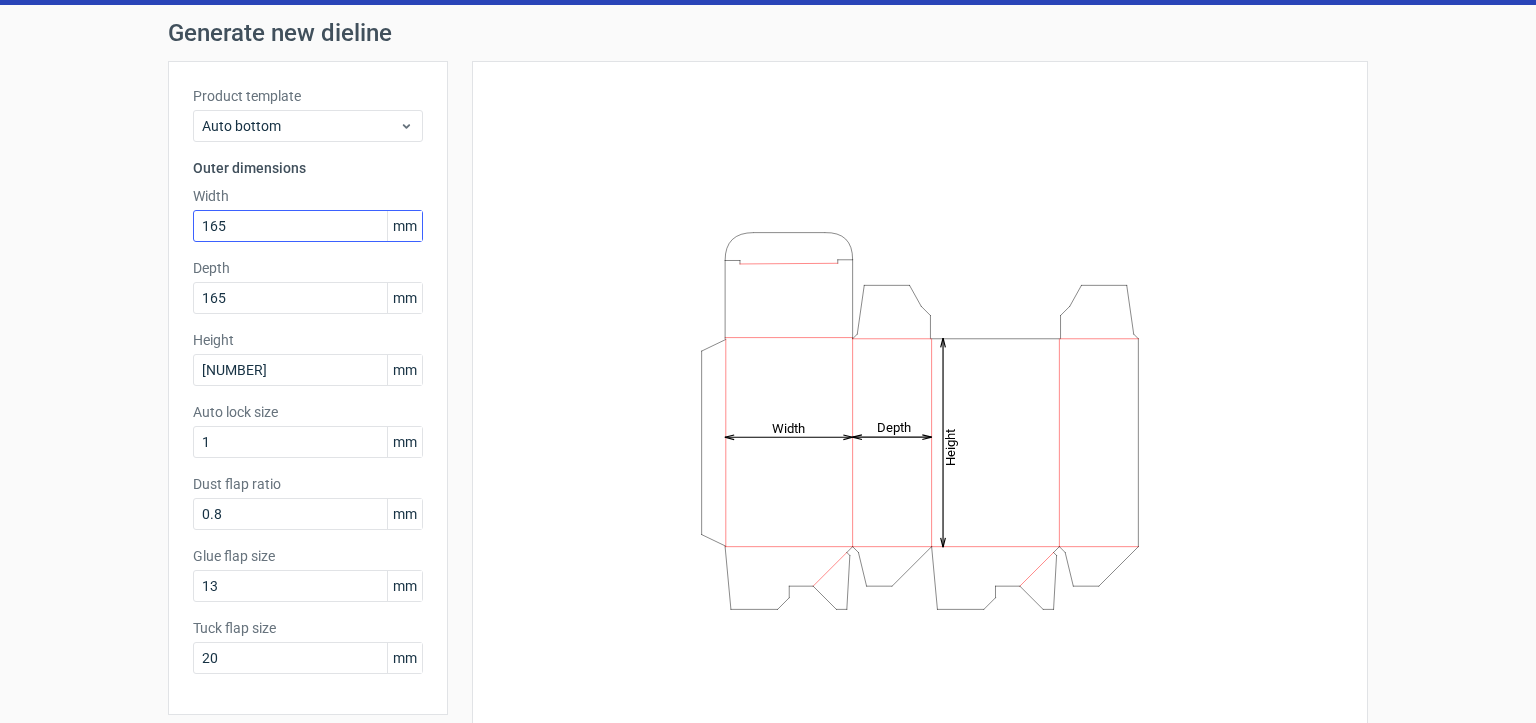 type 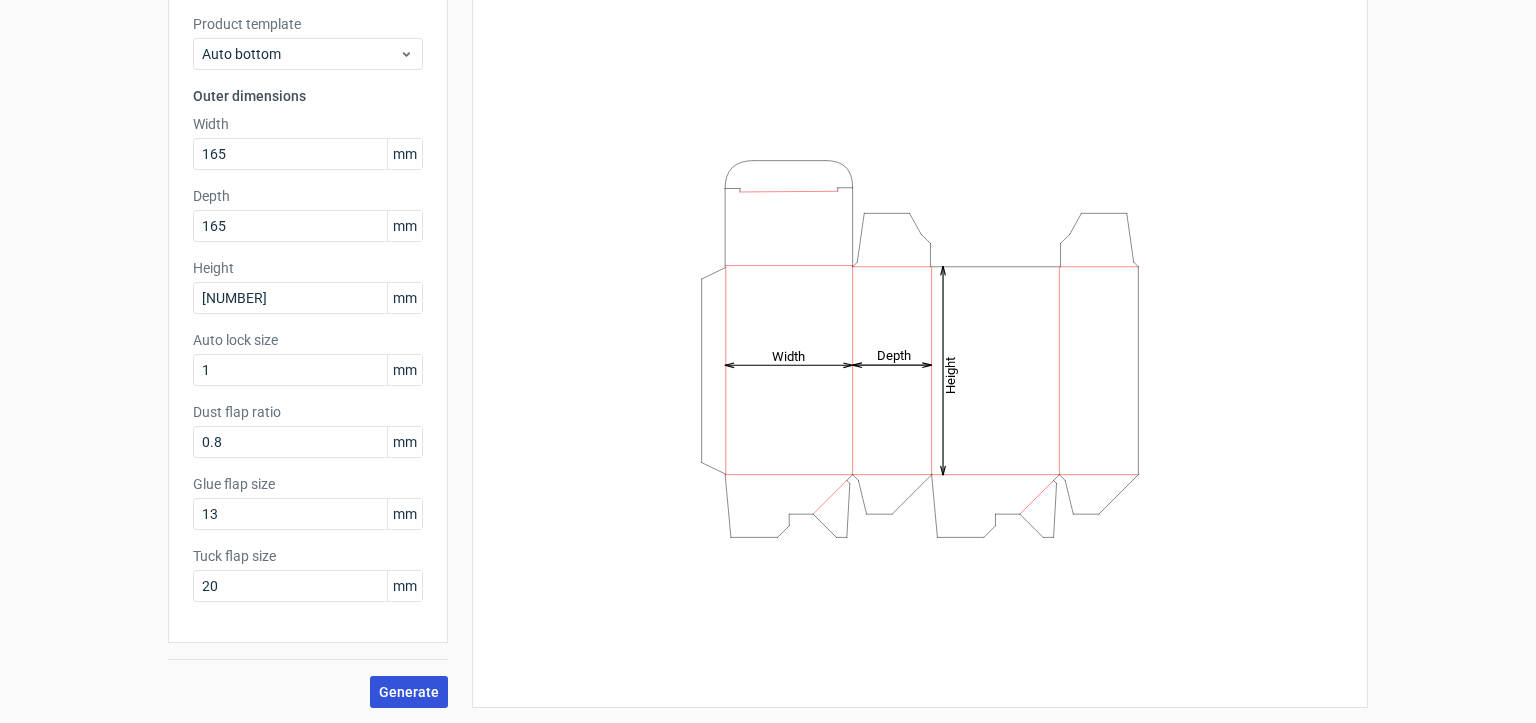 click on "Generate" at bounding box center [409, 692] 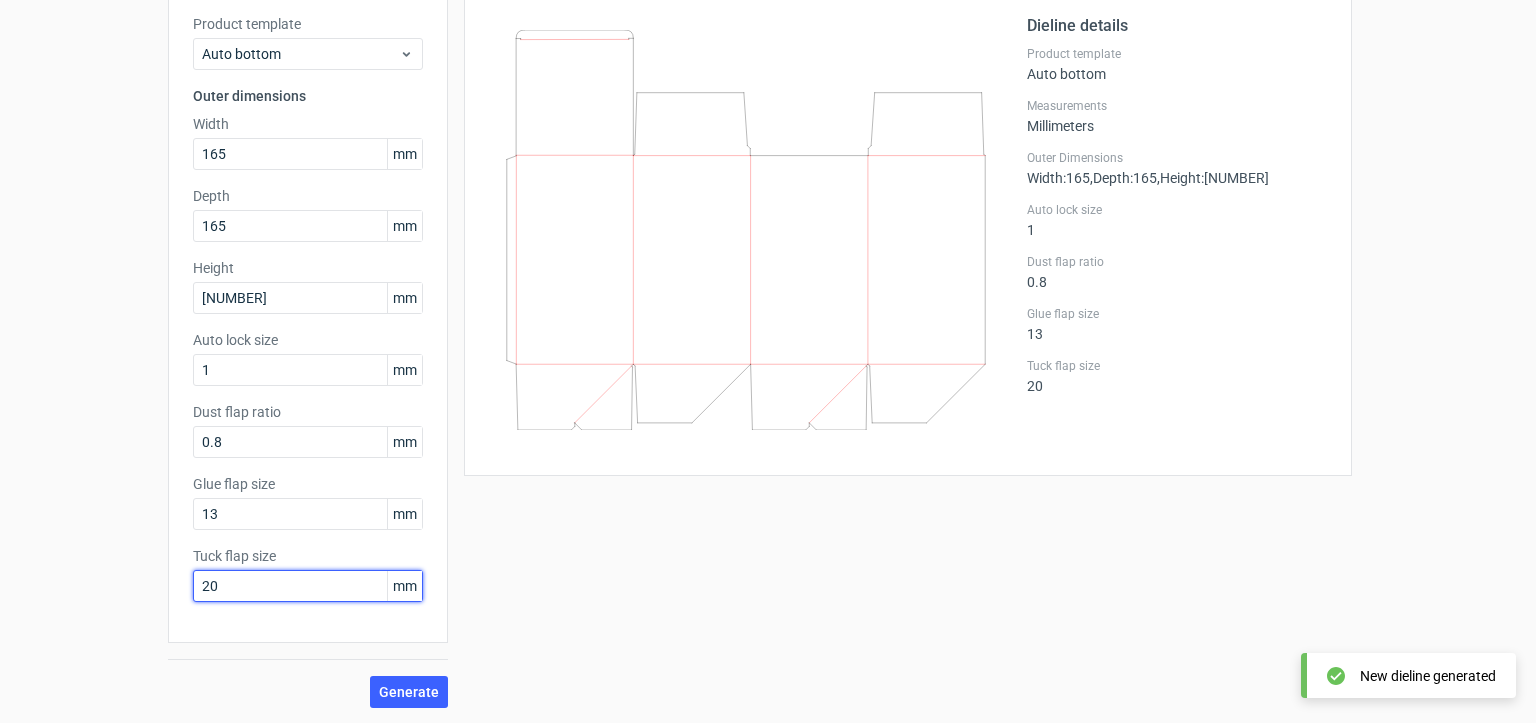 drag, startPoint x: 224, startPoint y: 586, endPoint x: 96, endPoint y: 585, distance: 128.0039 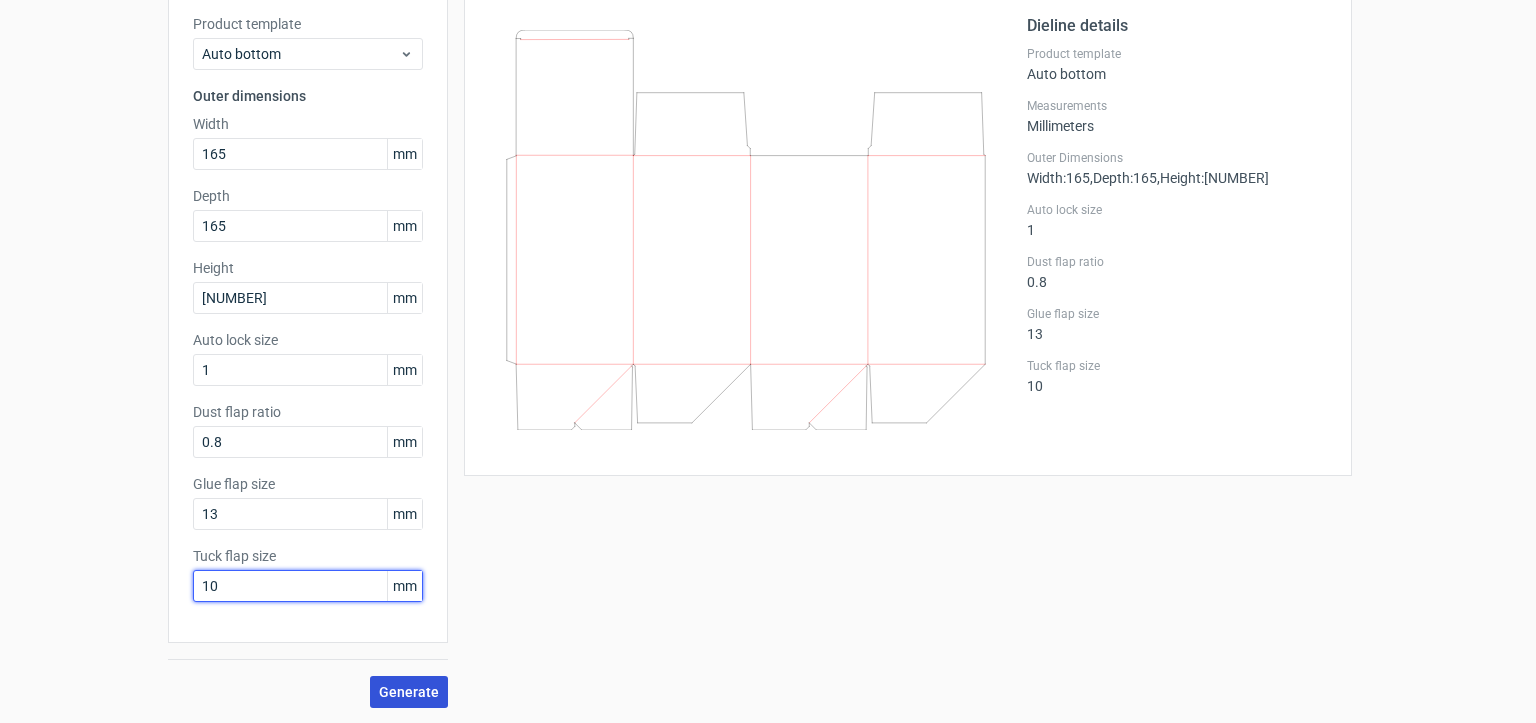type on "10" 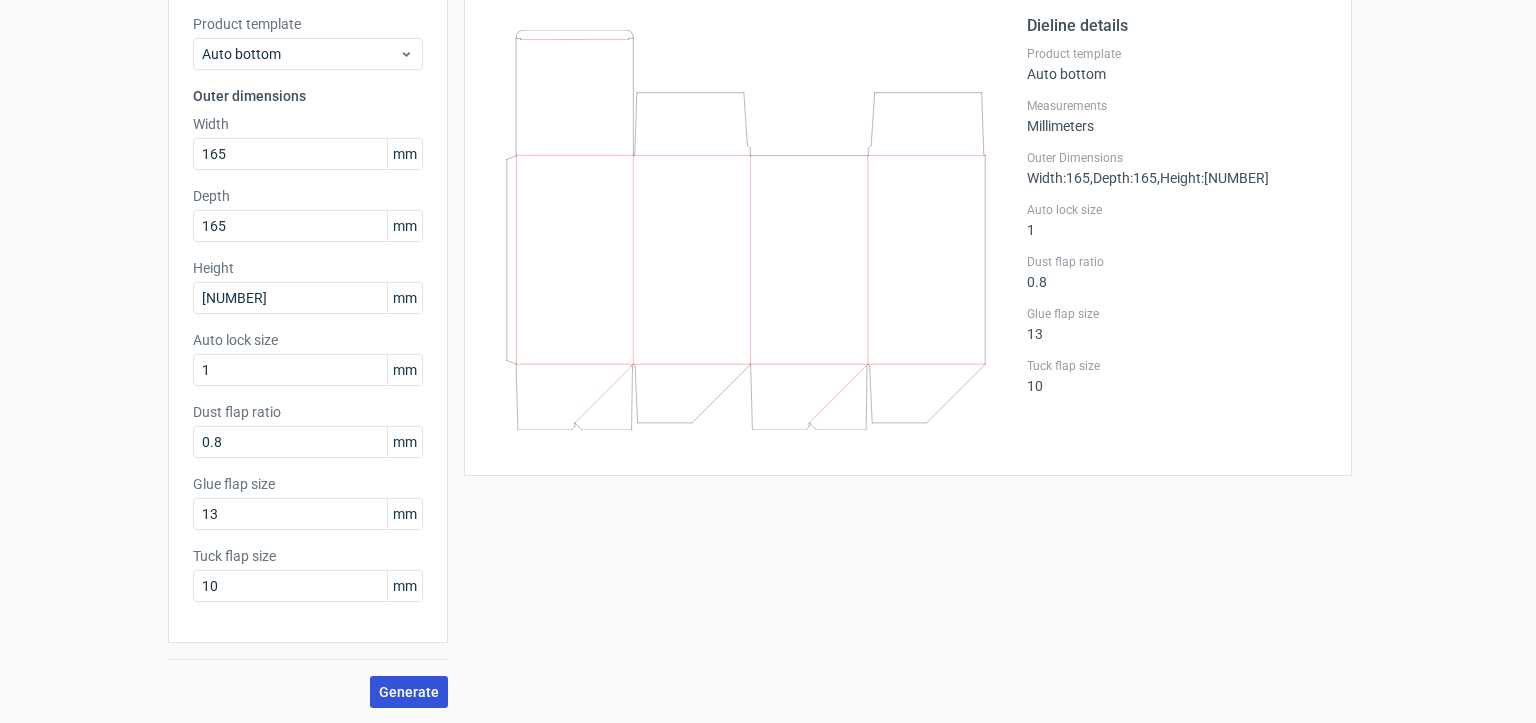 click on "Generate" at bounding box center [409, 692] 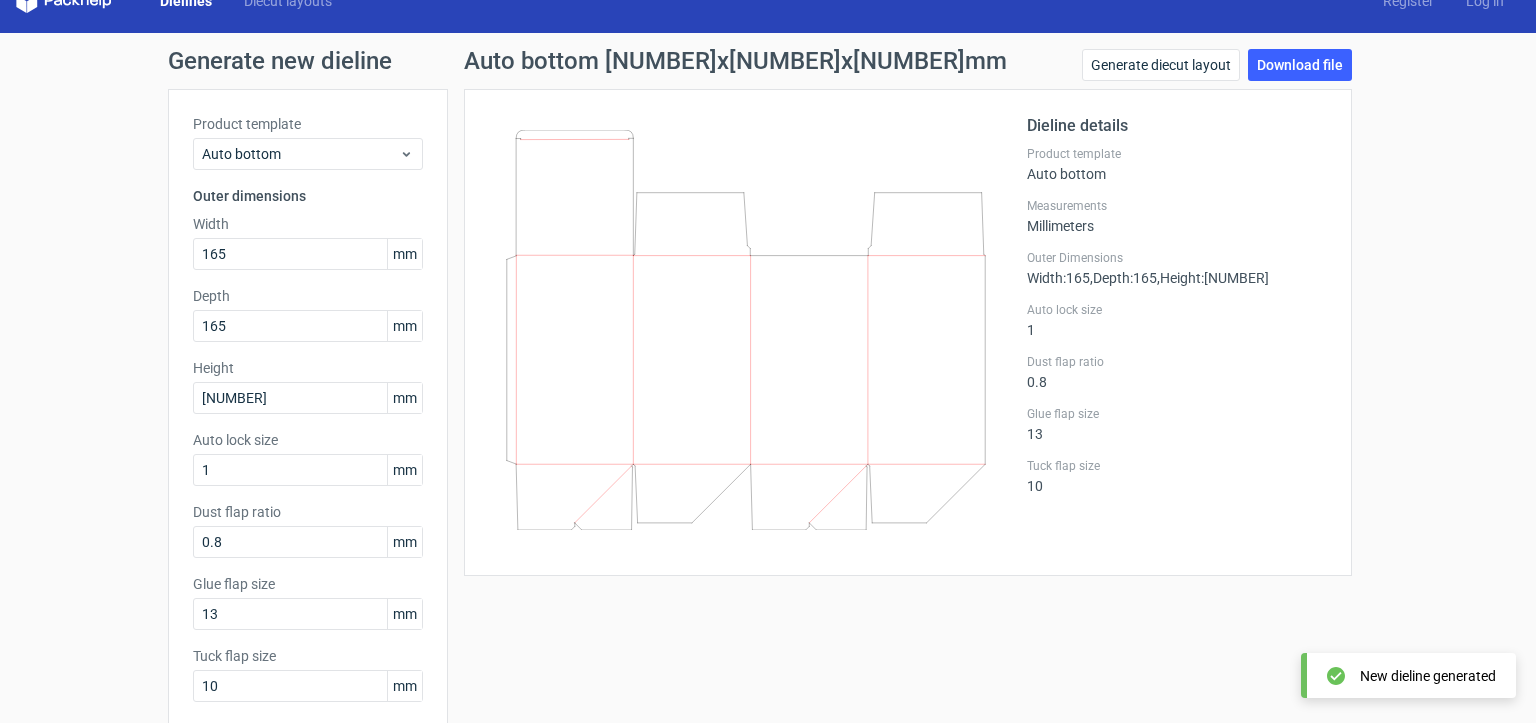 scroll, scrollTop: 131, scrollLeft: 0, axis: vertical 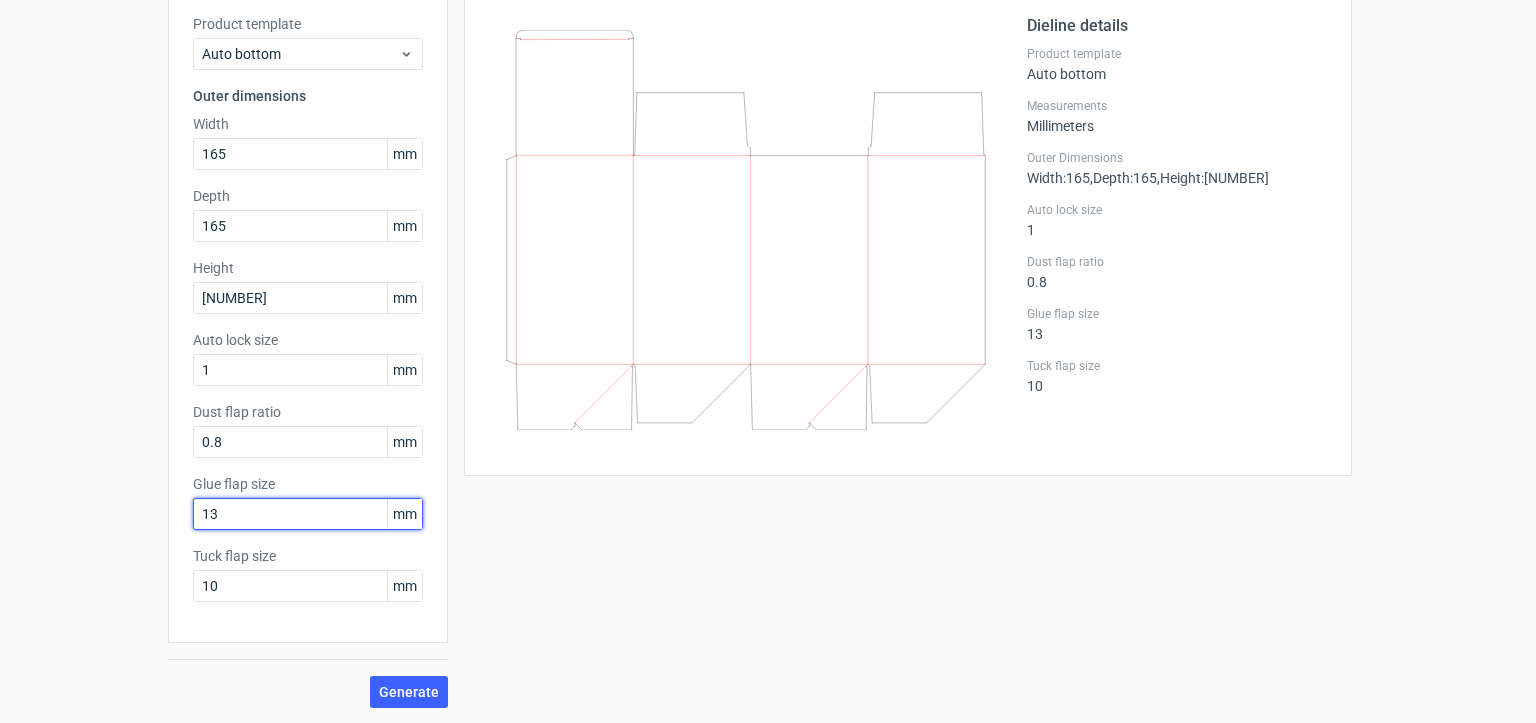 drag, startPoint x: 247, startPoint y: 510, endPoint x: 80, endPoint y: 510, distance: 167 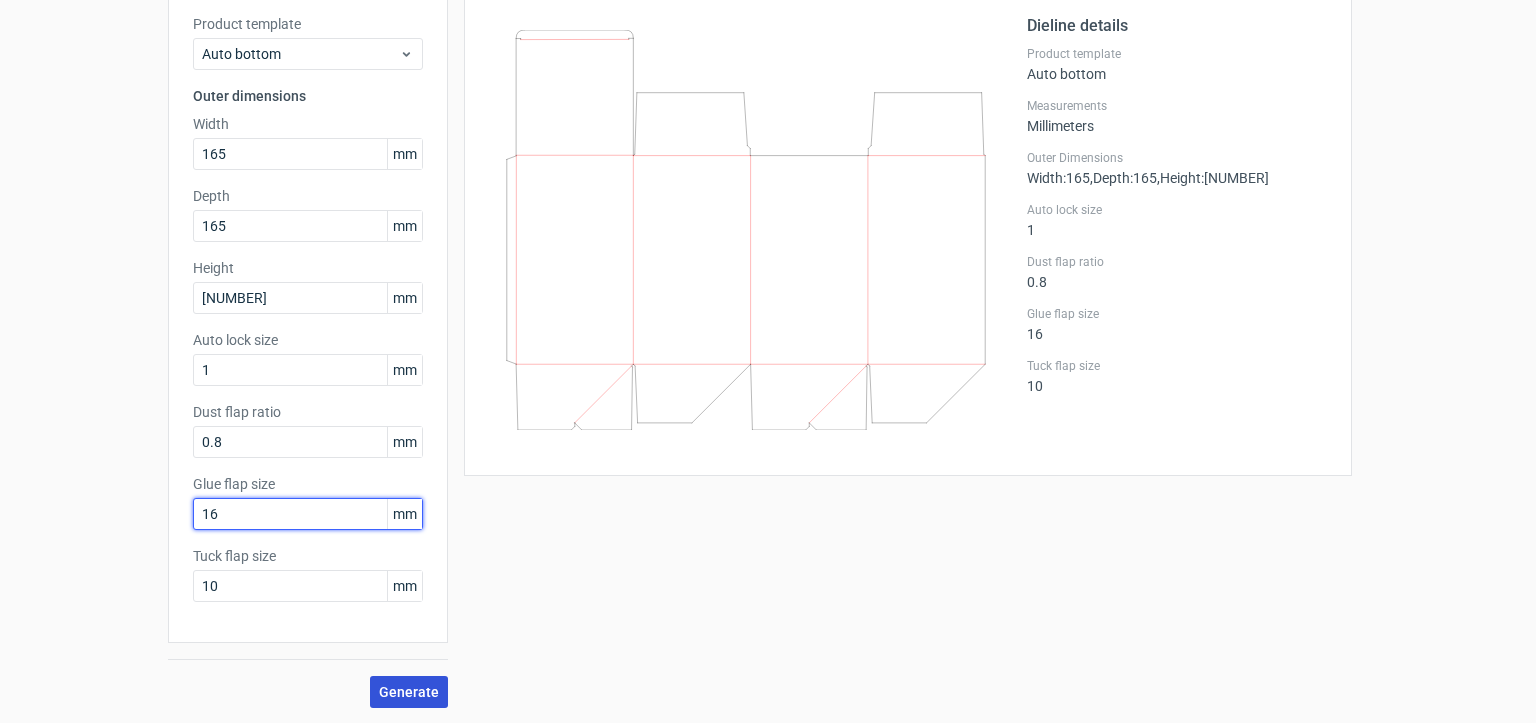 type on "16" 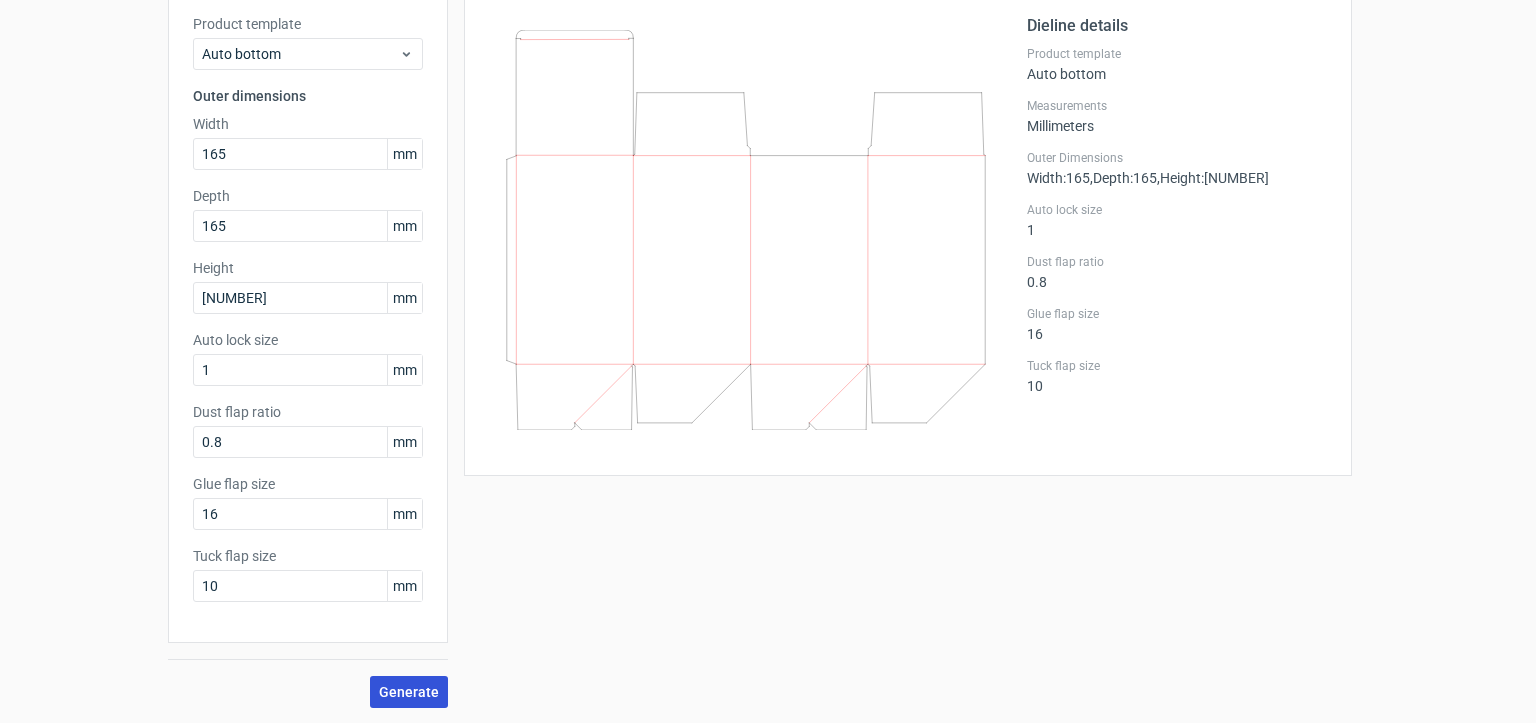 click on "Generate" at bounding box center (409, 692) 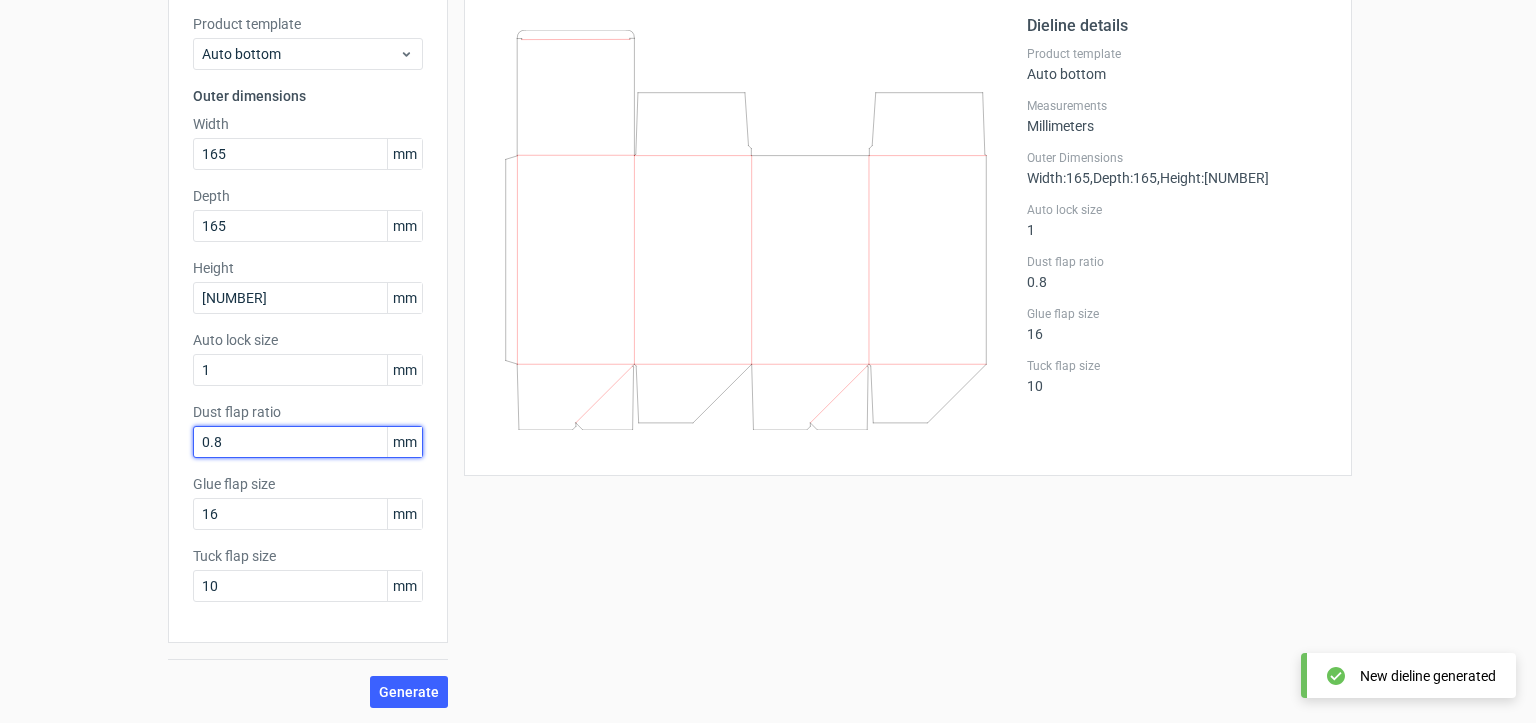 drag, startPoint x: 268, startPoint y: 443, endPoint x: 38, endPoint y: 438, distance: 230.05434 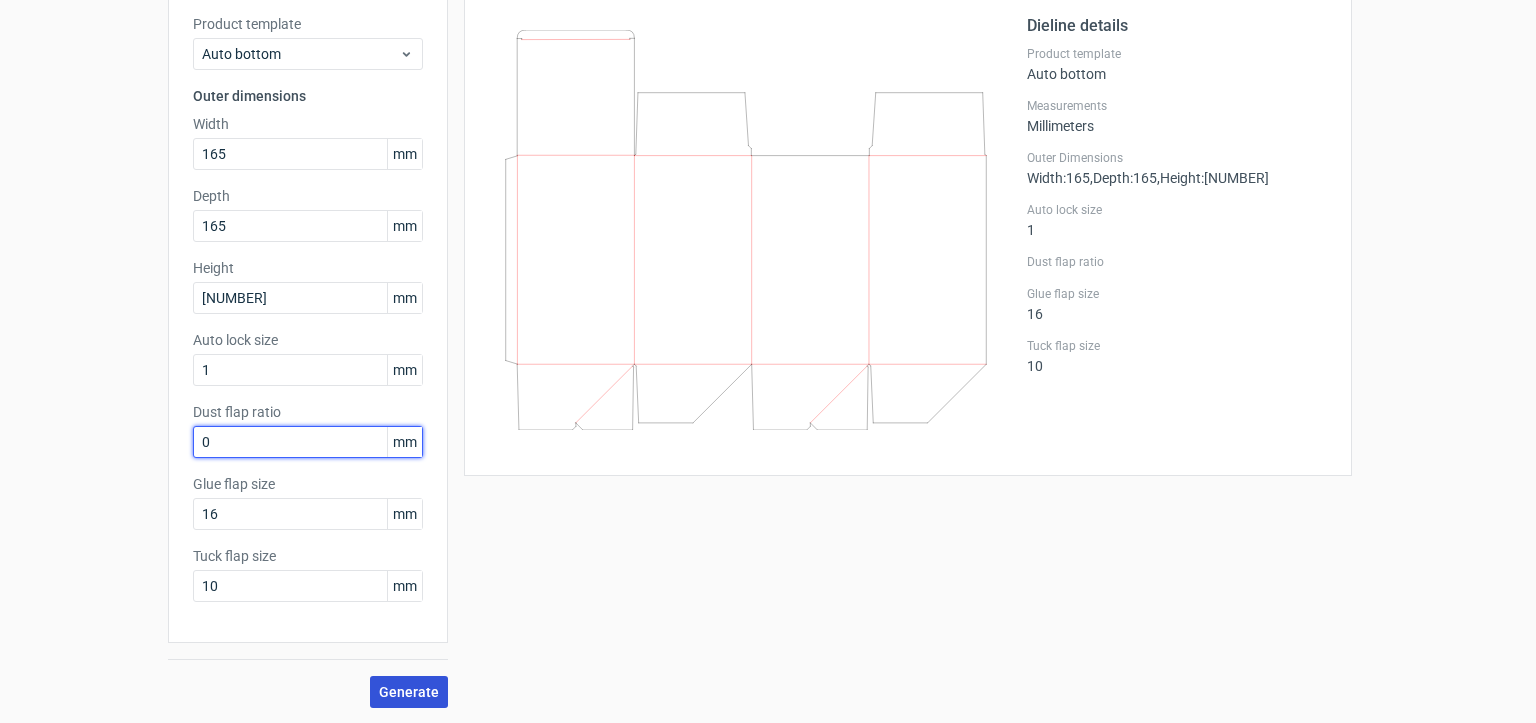 type on "0" 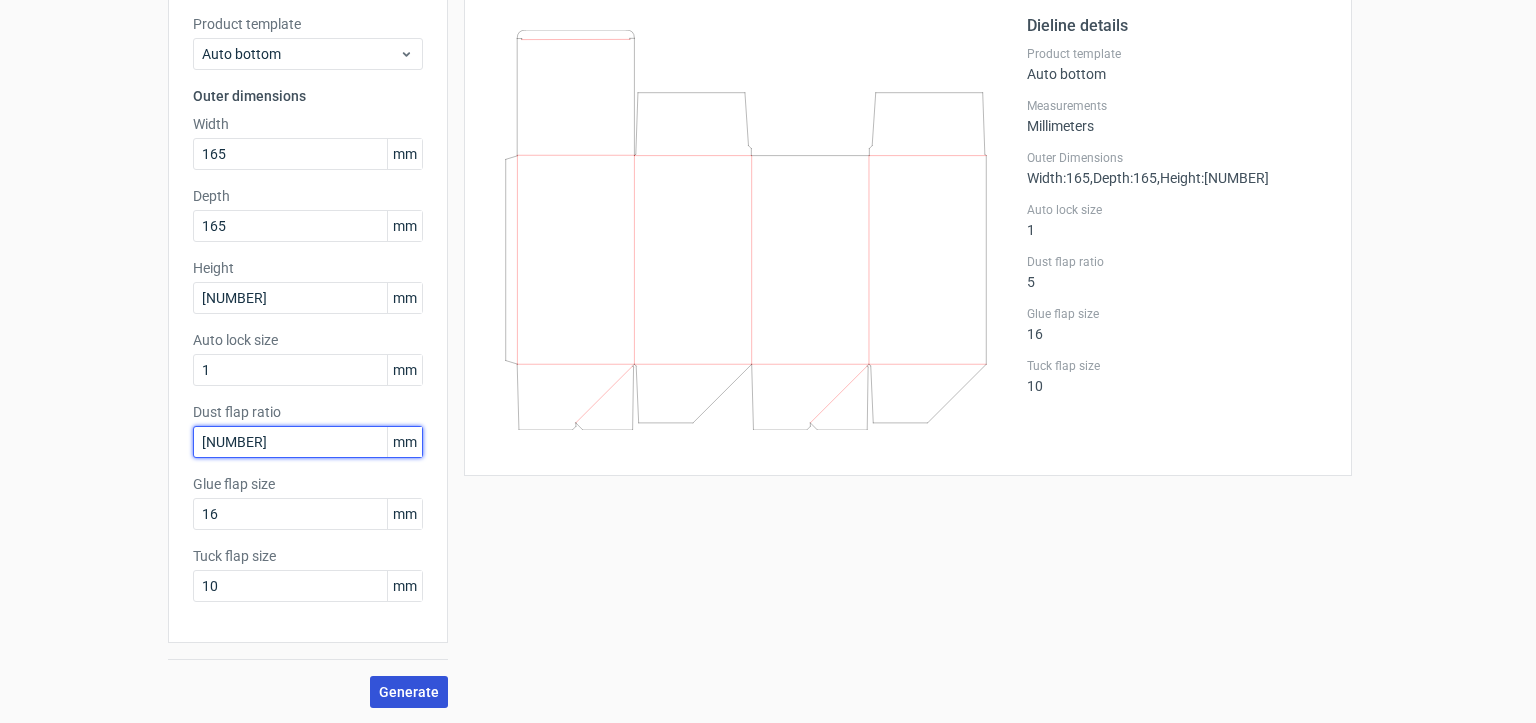 type on "0" 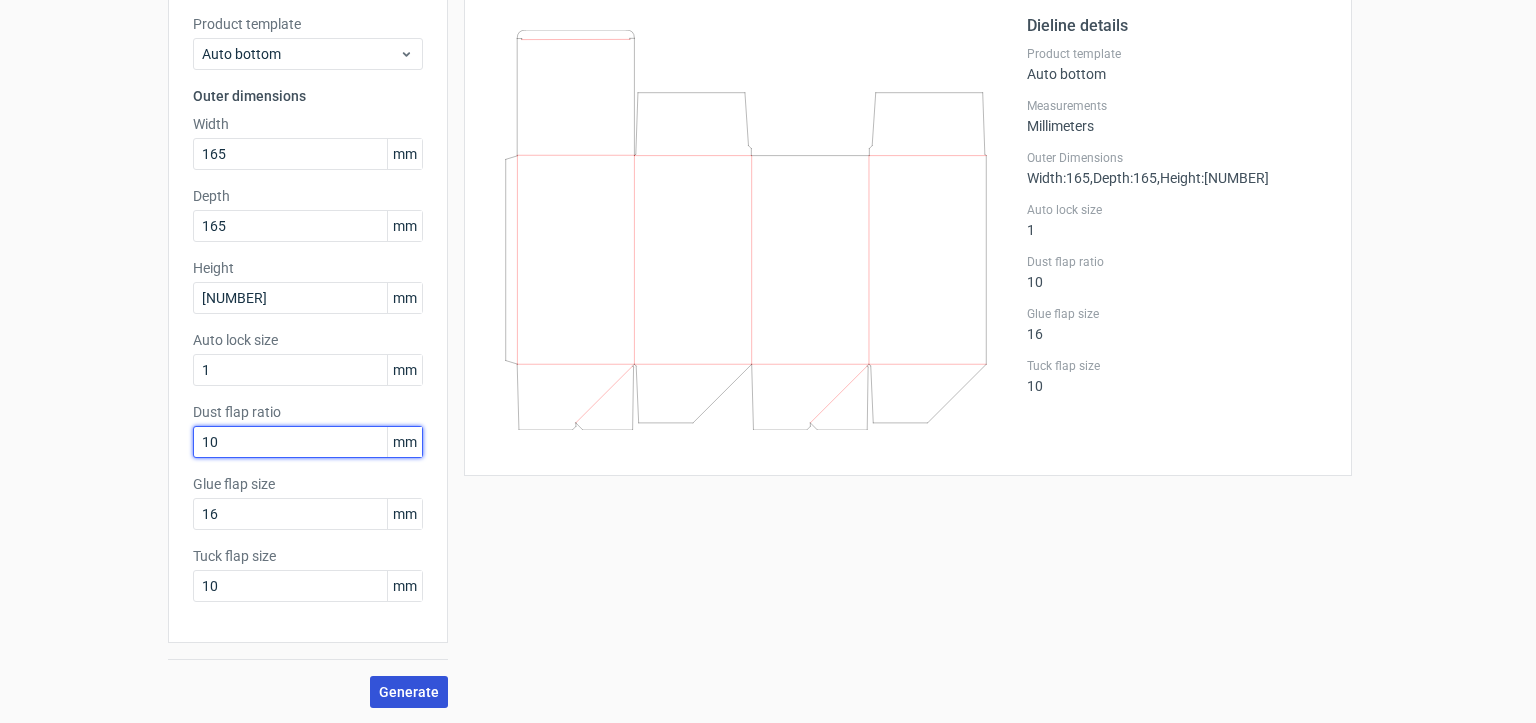 type on "10" 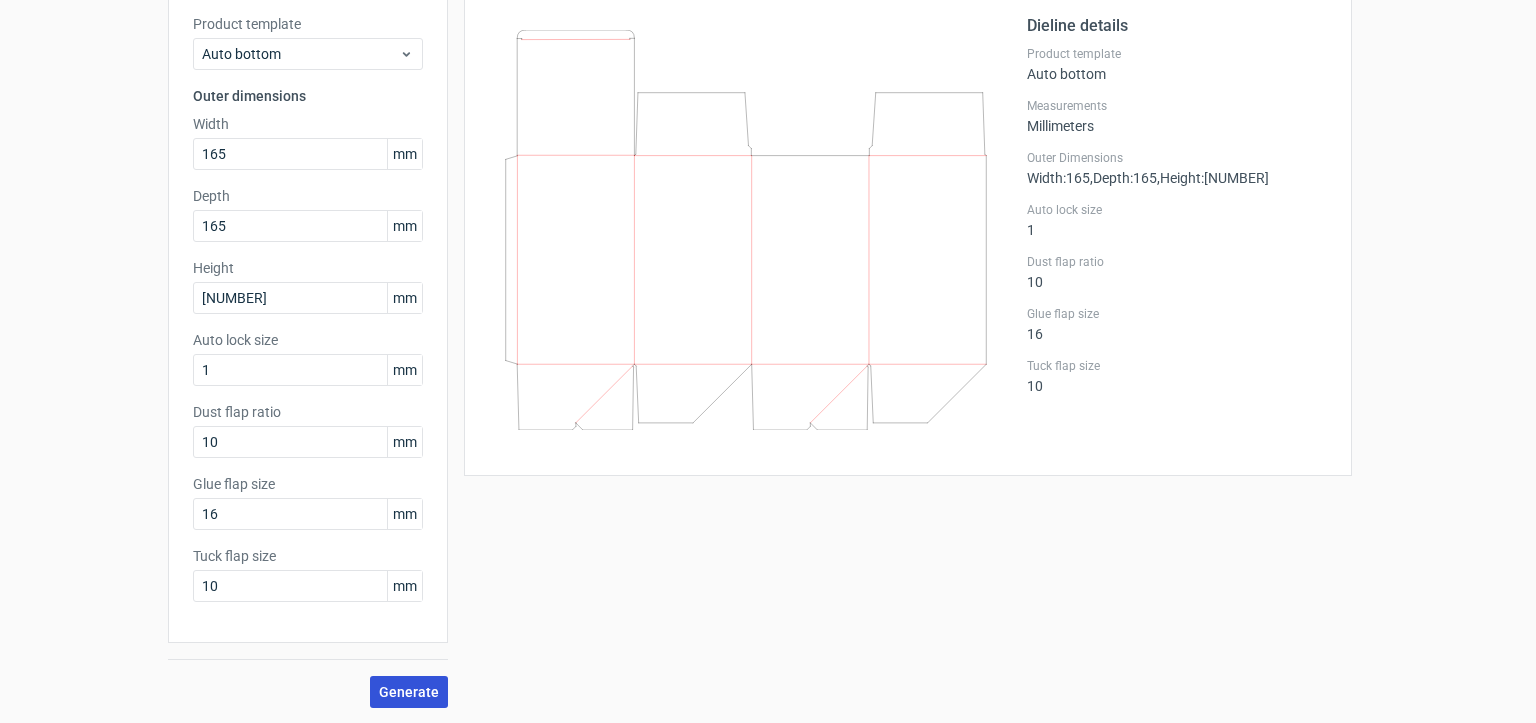 click on "Generate" at bounding box center (409, 692) 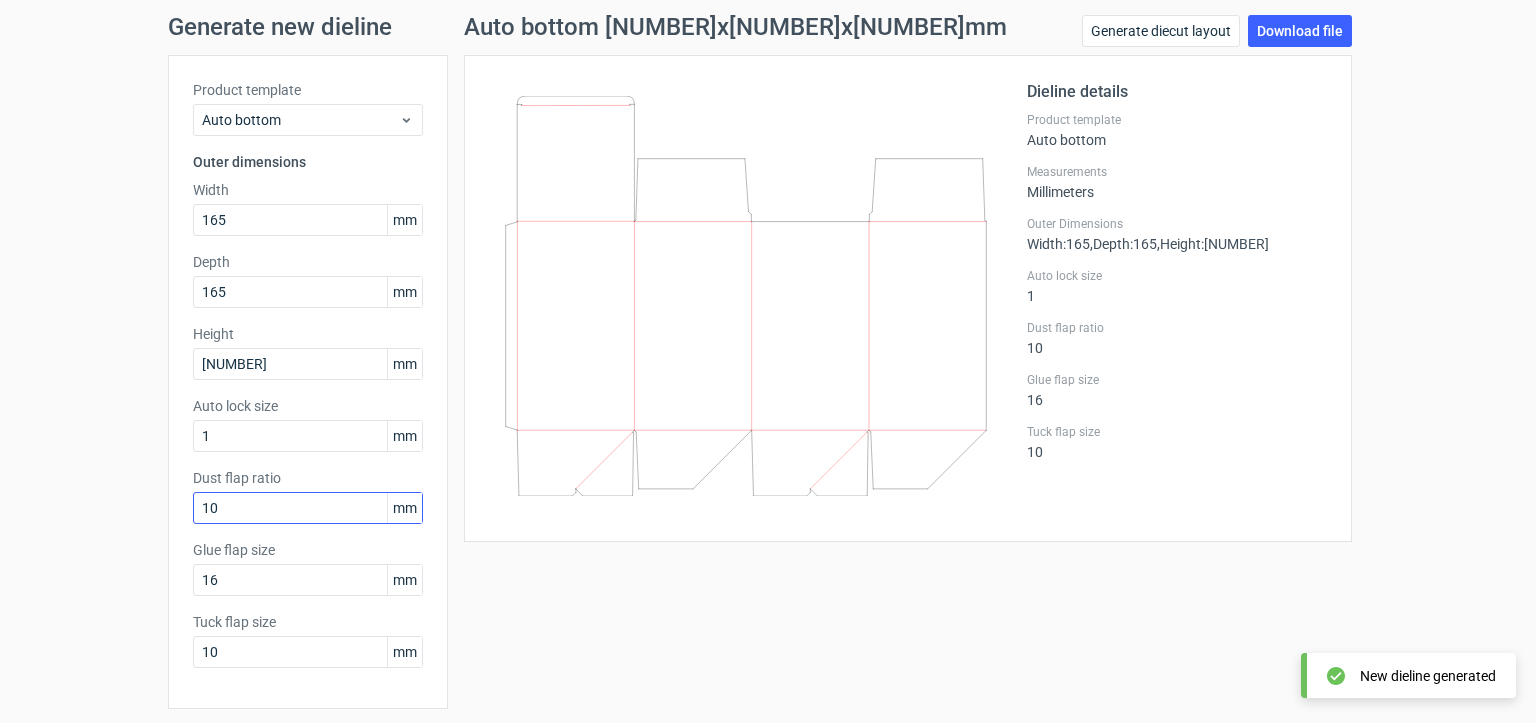 scroll, scrollTop: 31, scrollLeft: 0, axis: vertical 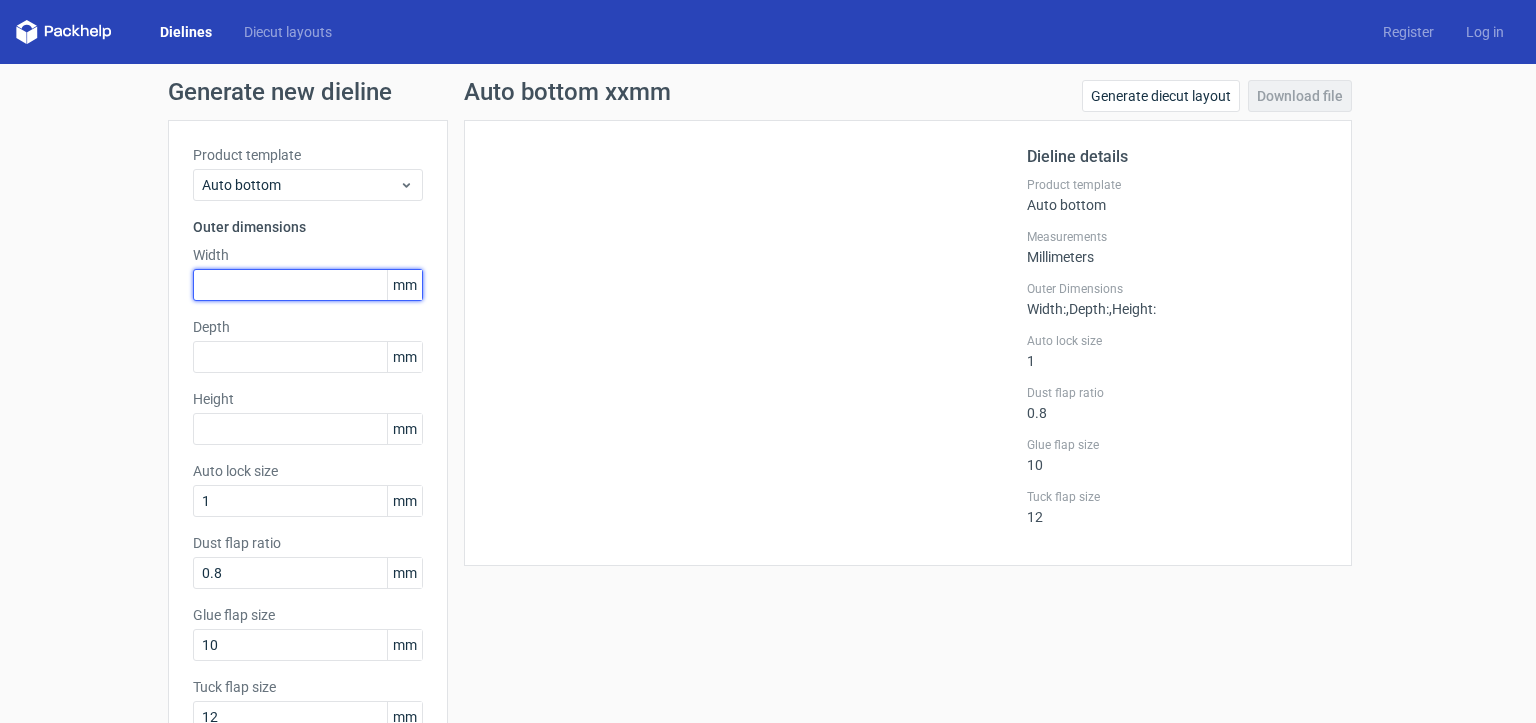click at bounding box center (308, 285) 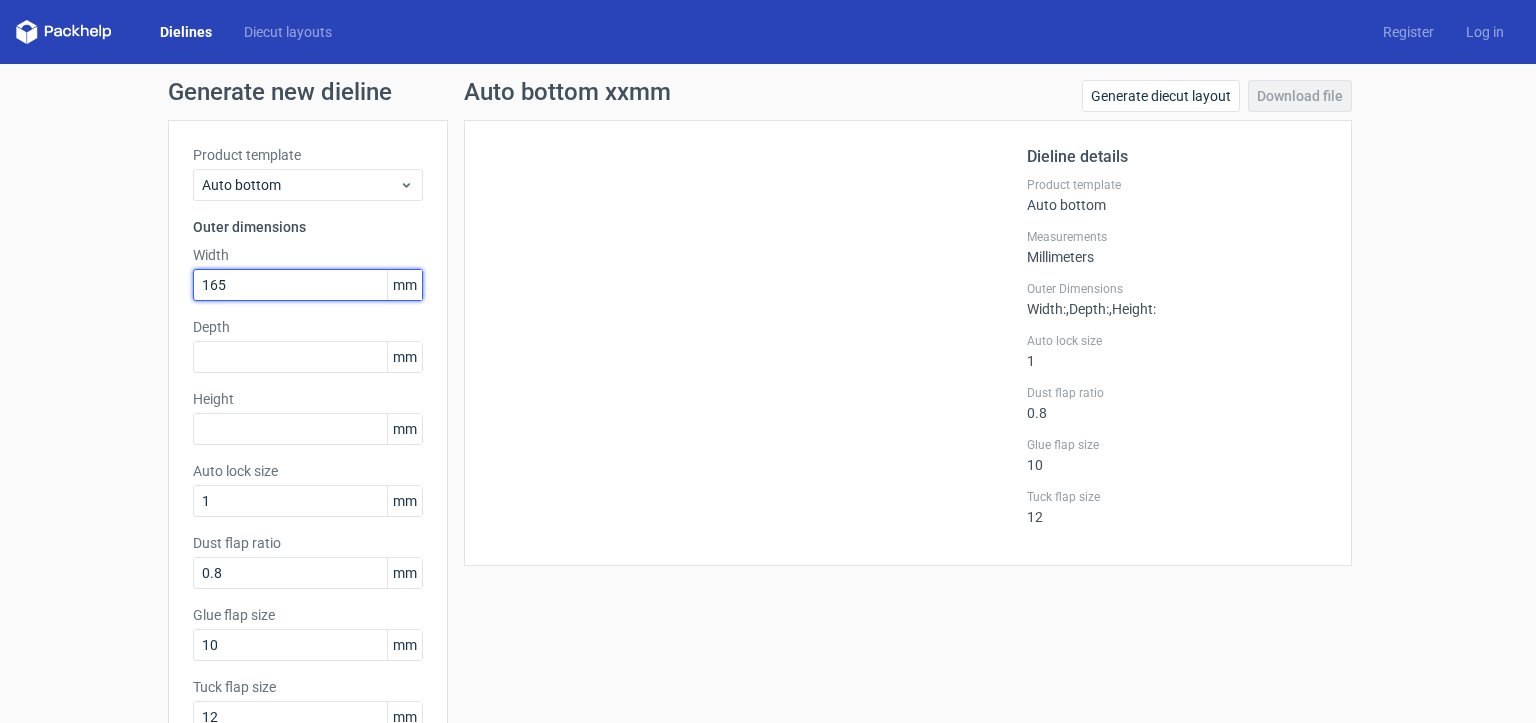 type on "165" 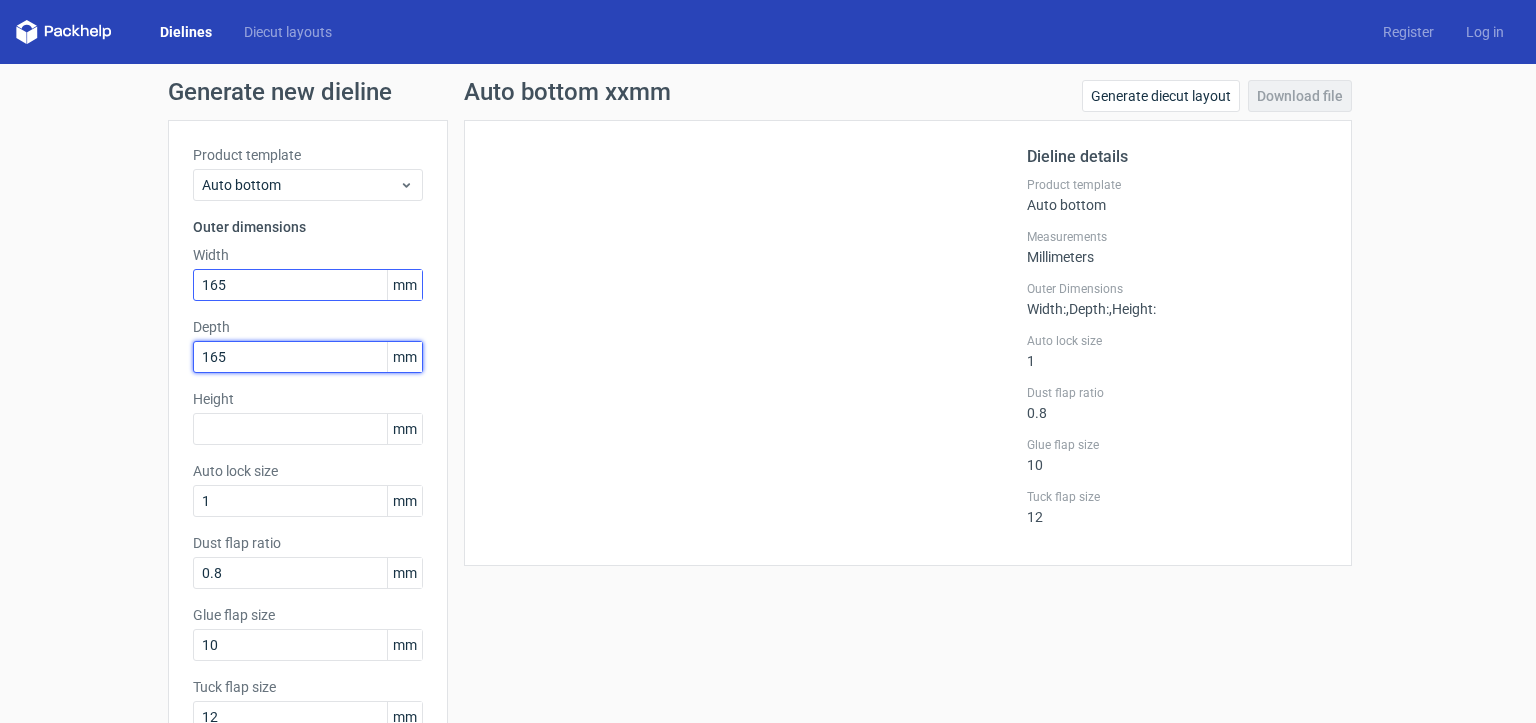 type on "165" 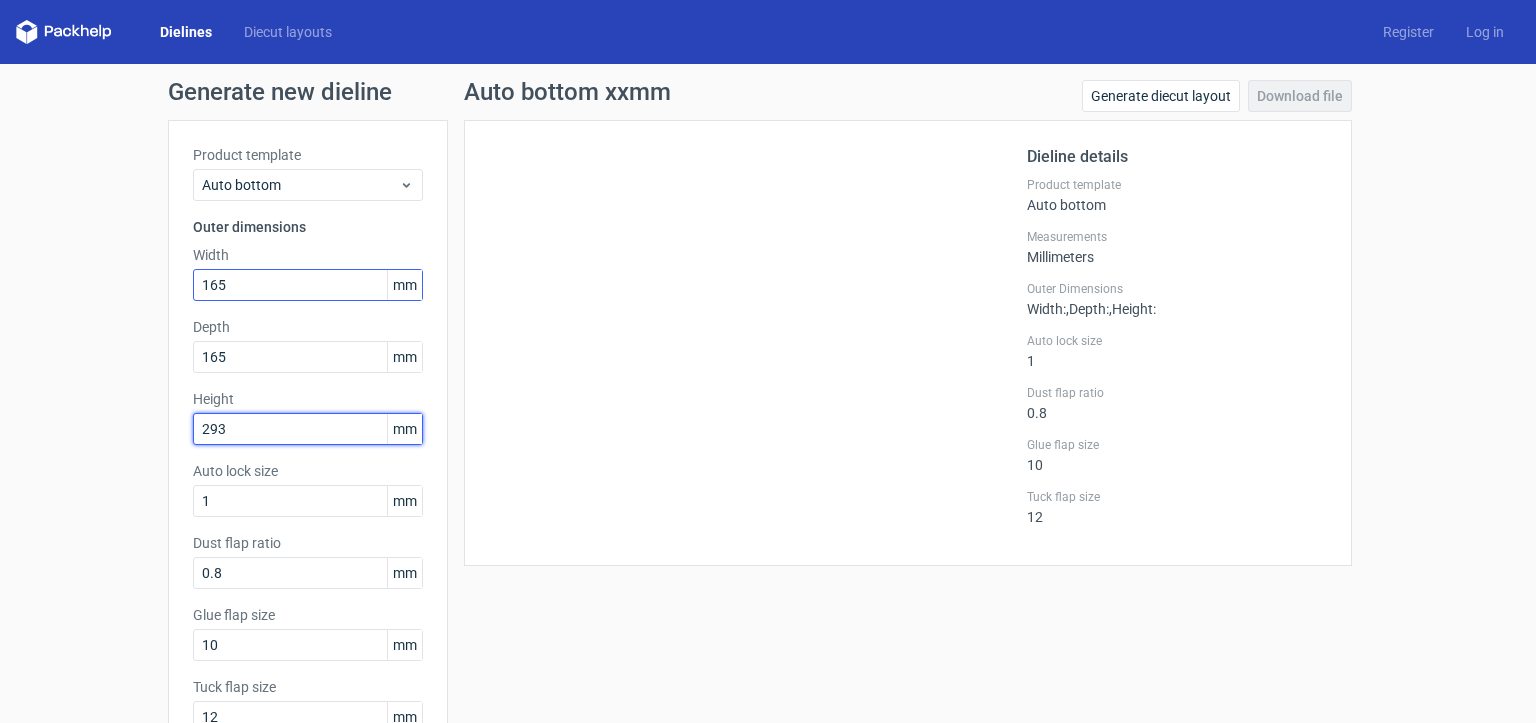 type on "293" 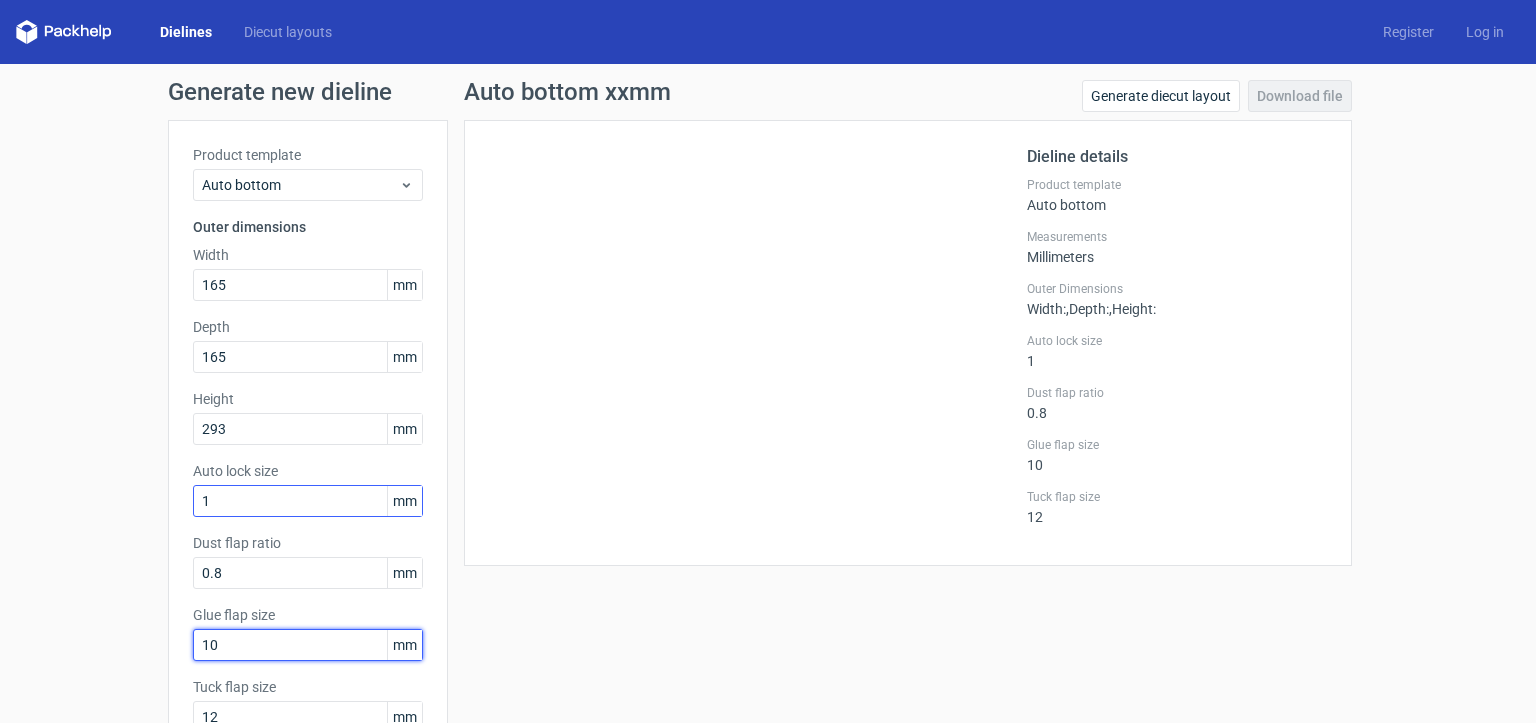 scroll, scrollTop: 131, scrollLeft: 0, axis: vertical 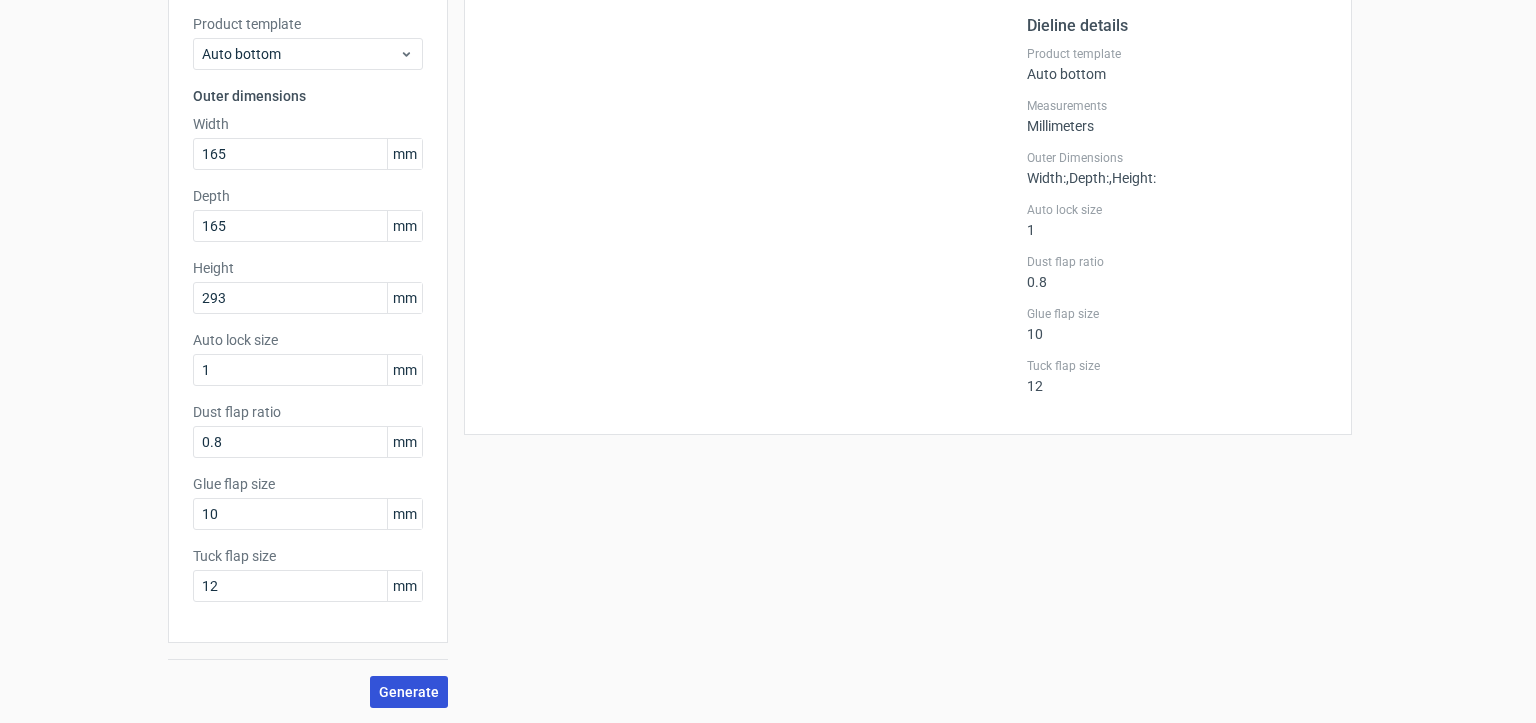 click on "Generate" at bounding box center [409, 692] 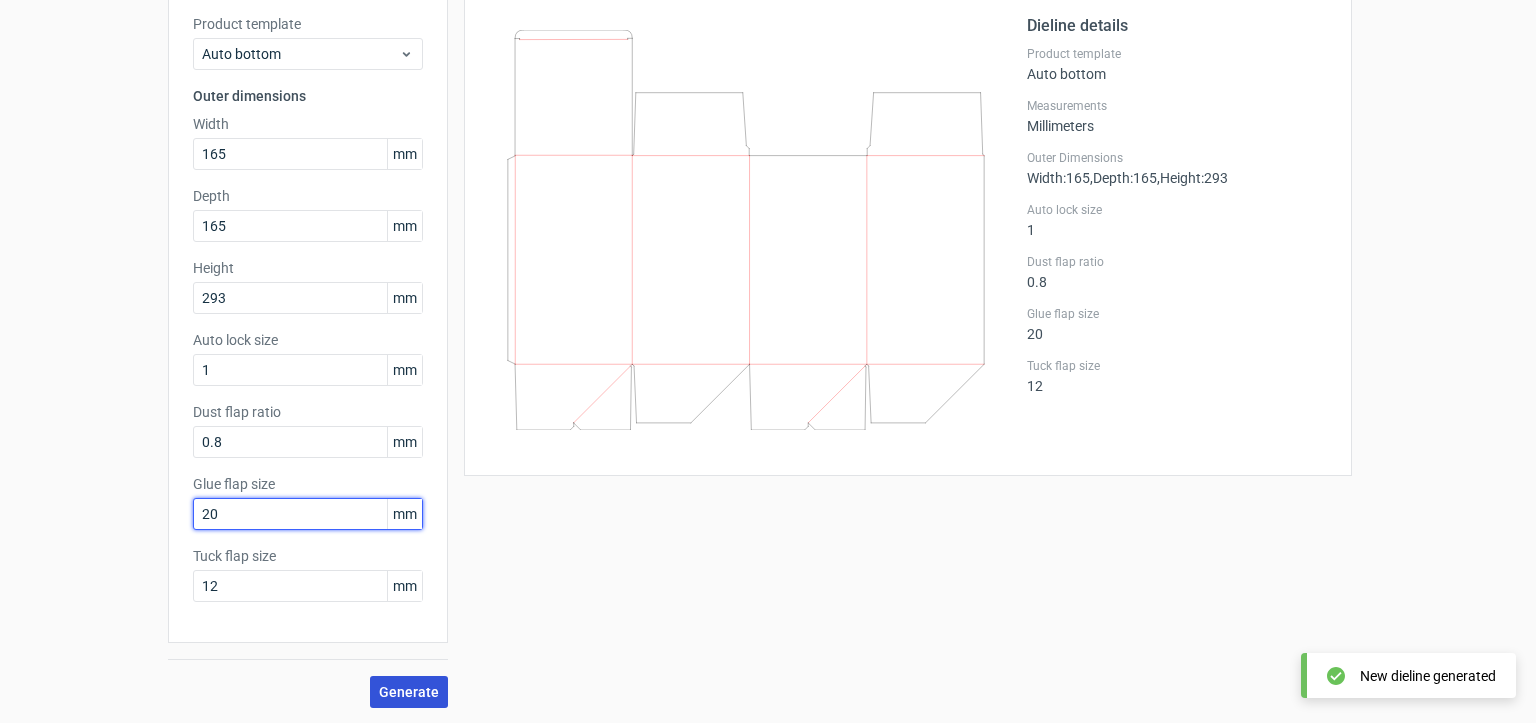 type on "20" 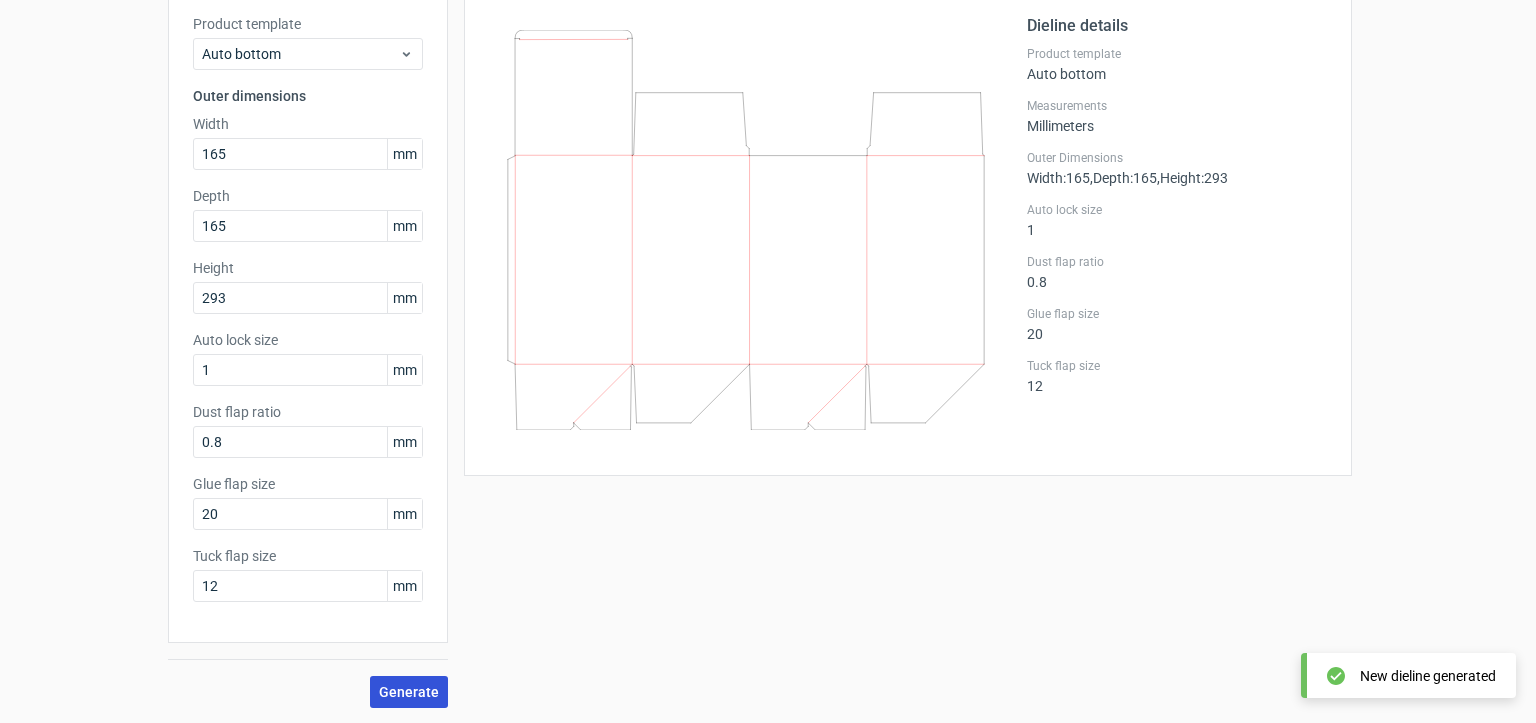 click on "Generate" at bounding box center [409, 692] 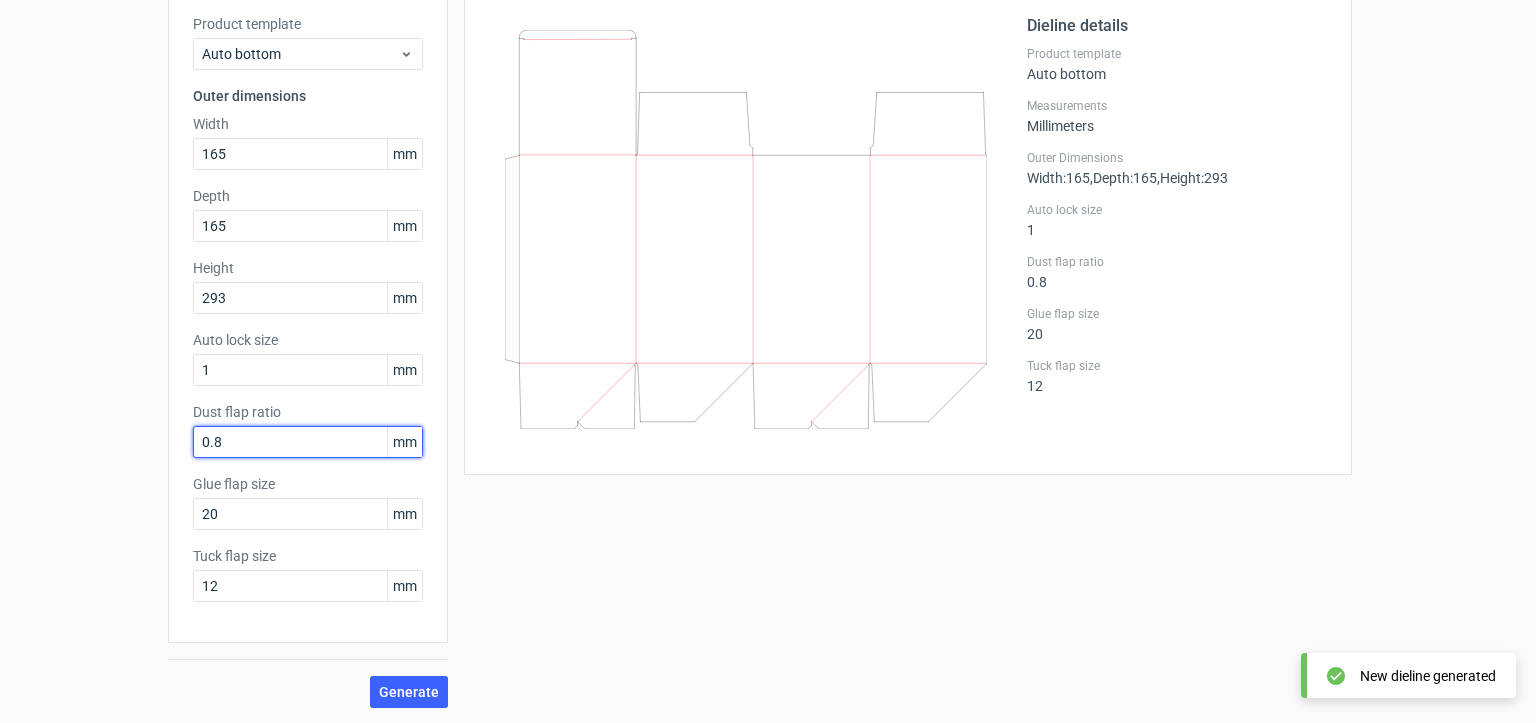drag, startPoint x: 207, startPoint y: 442, endPoint x: 388, endPoint y: 459, distance: 181.79659 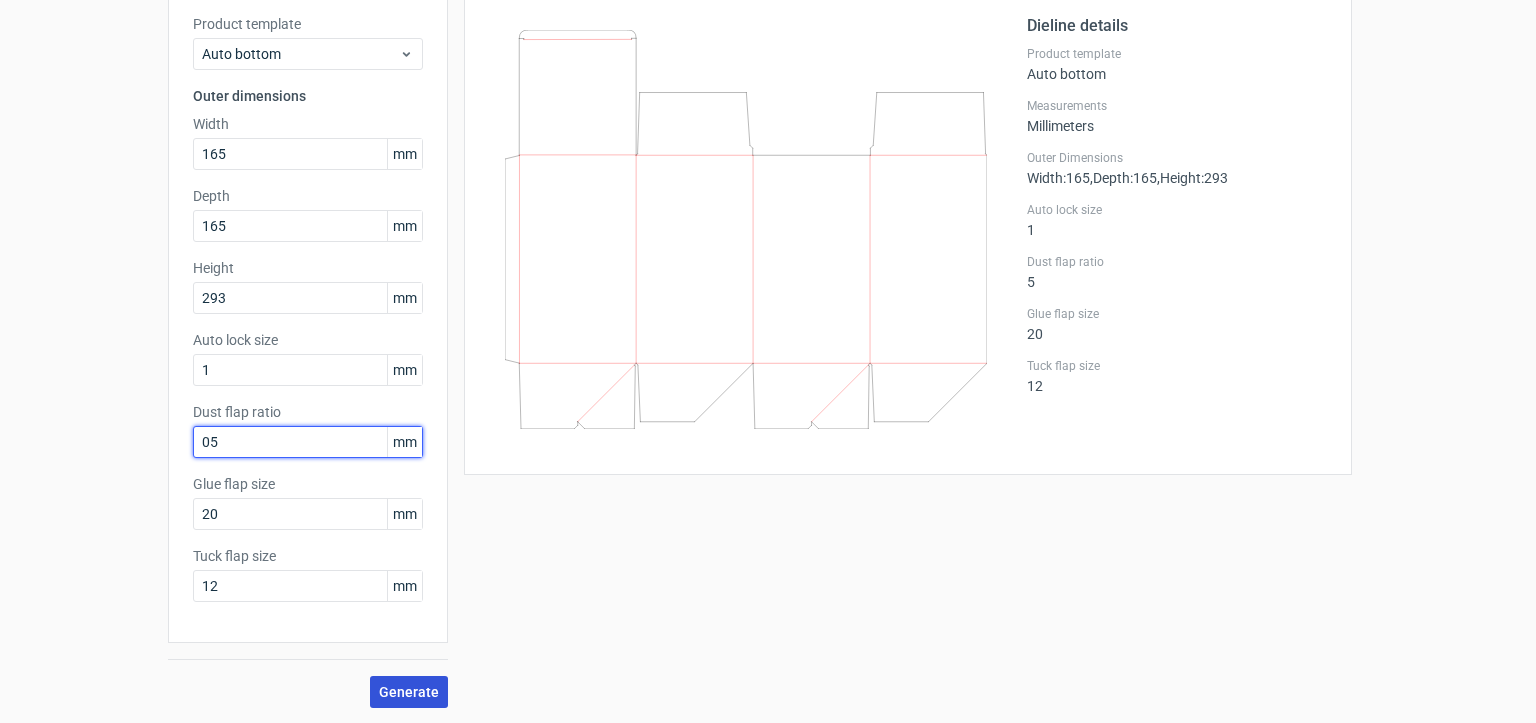 type on "05" 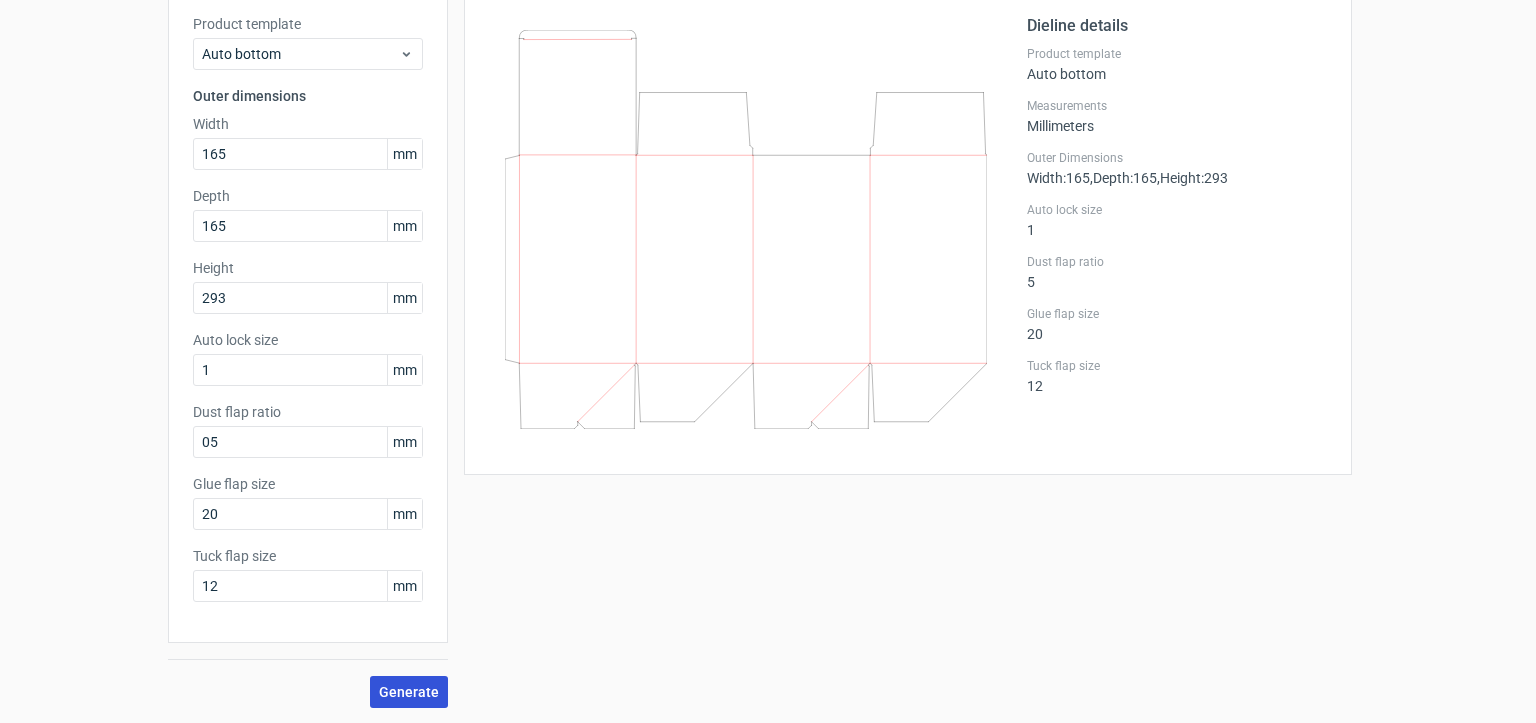 click on "Generate" at bounding box center [409, 692] 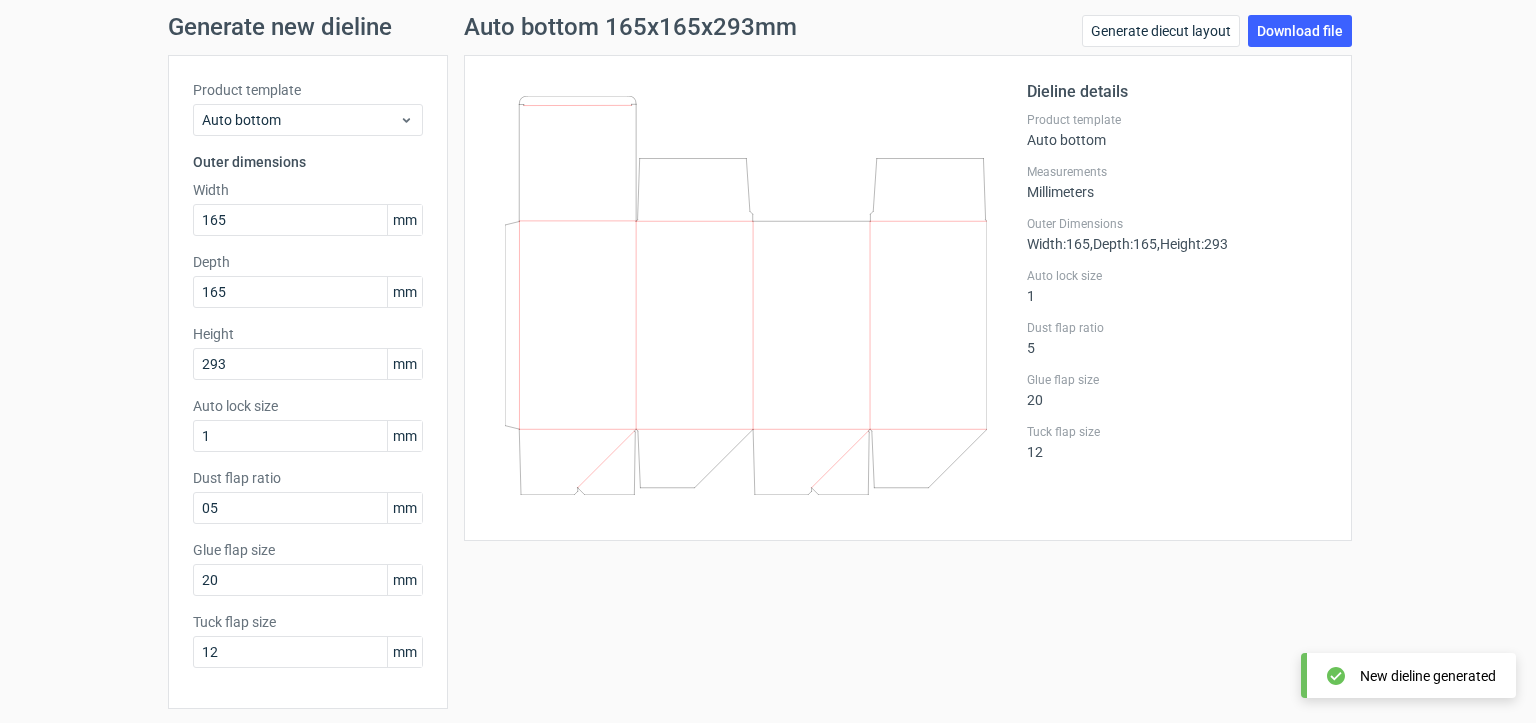 scroll, scrollTop: 100, scrollLeft: 0, axis: vertical 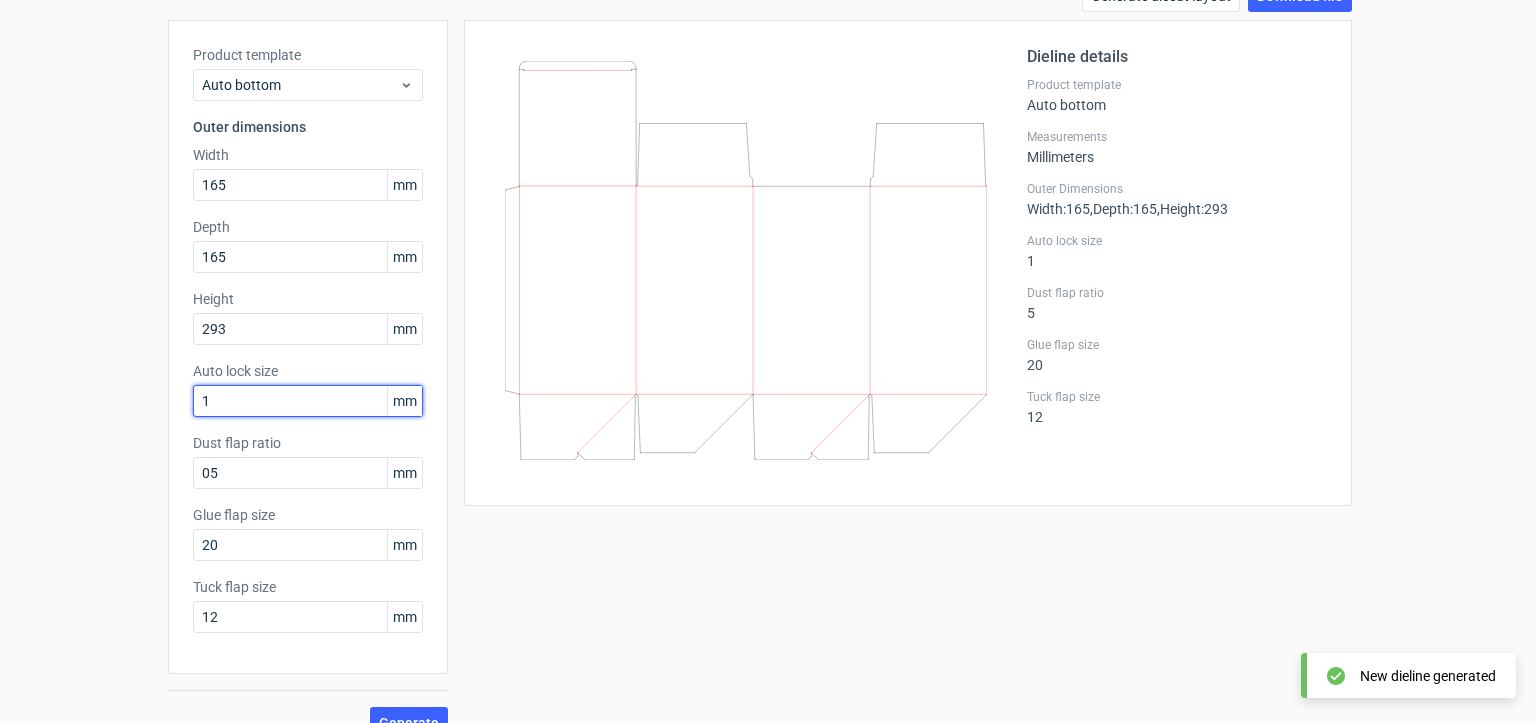 drag, startPoint x: 211, startPoint y: 399, endPoint x: 86, endPoint y: 396, distance: 125.035995 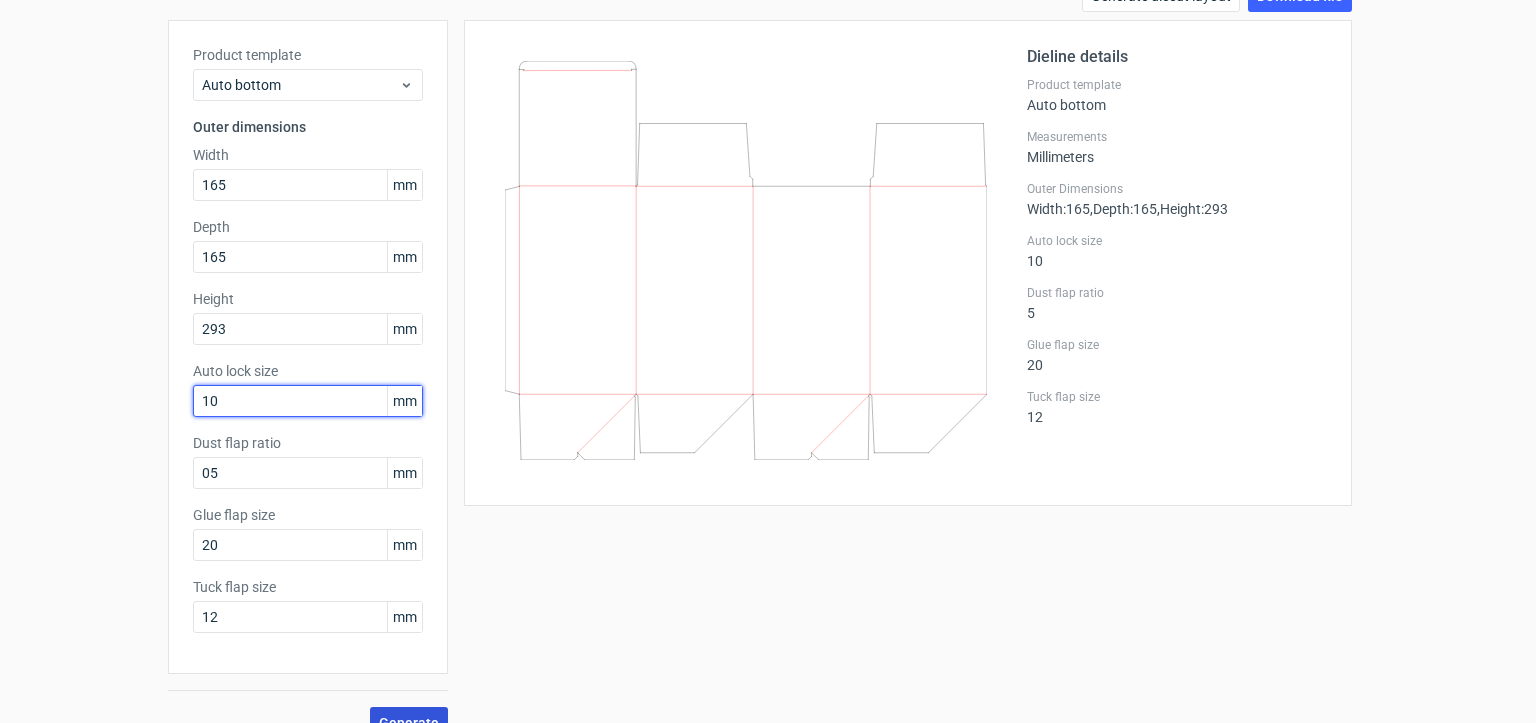 type on "10" 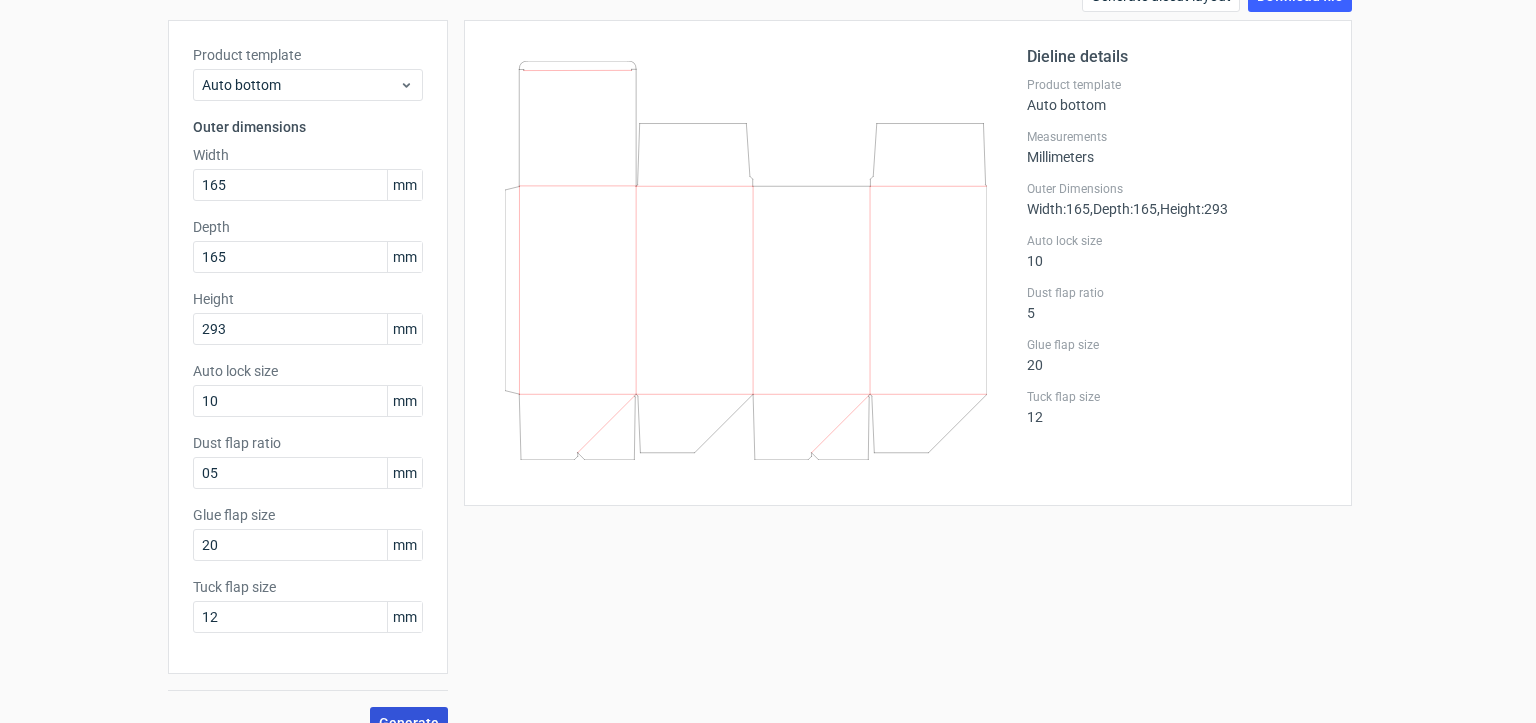 click on "Generate" at bounding box center [409, 723] 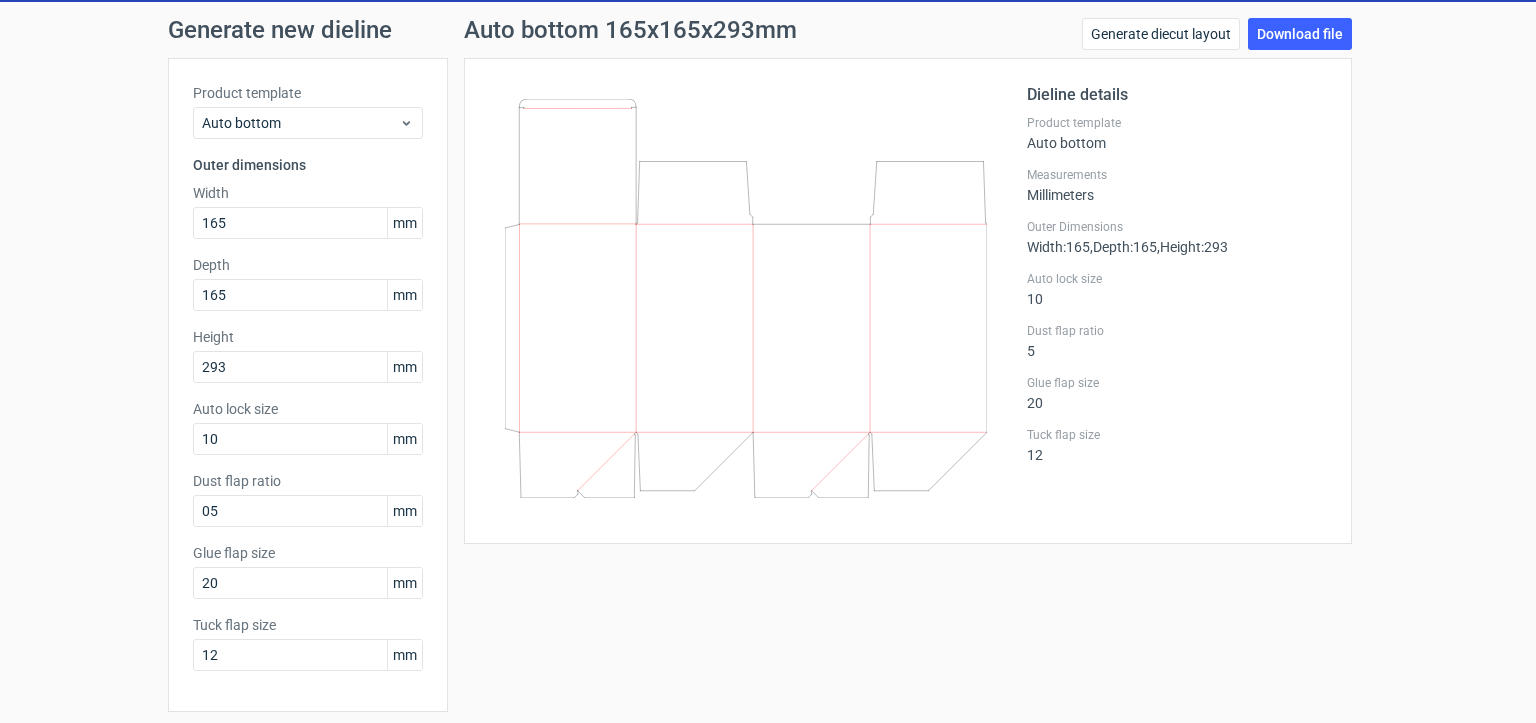 scroll, scrollTop: 0, scrollLeft: 0, axis: both 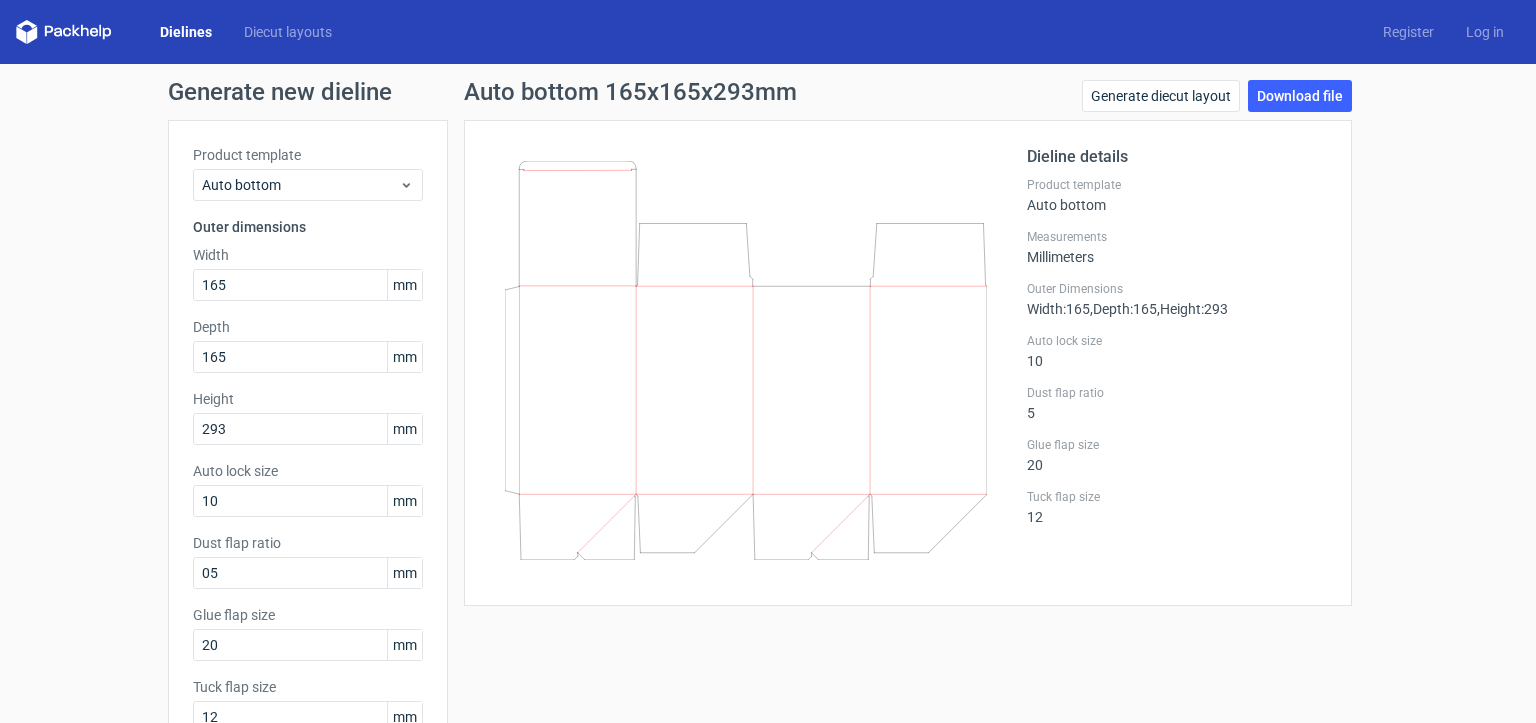 type 